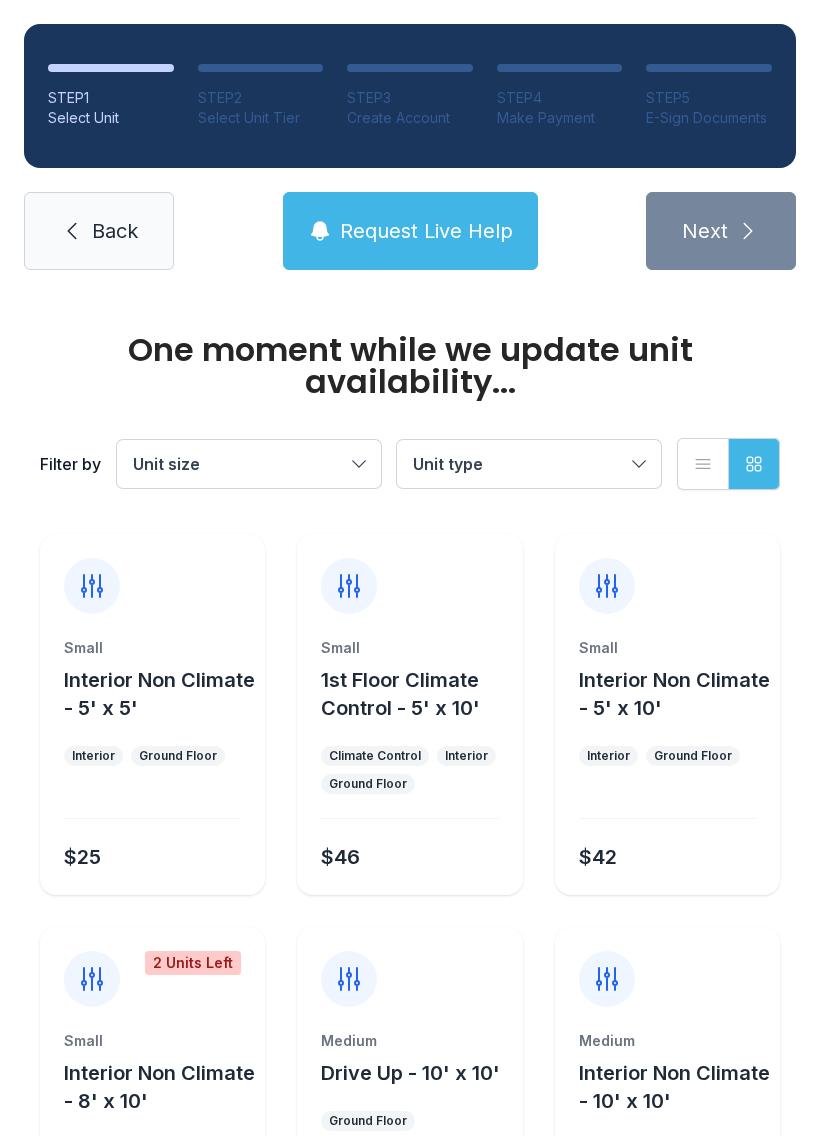 scroll, scrollTop: 0, scrollLeft: 0, axis: both 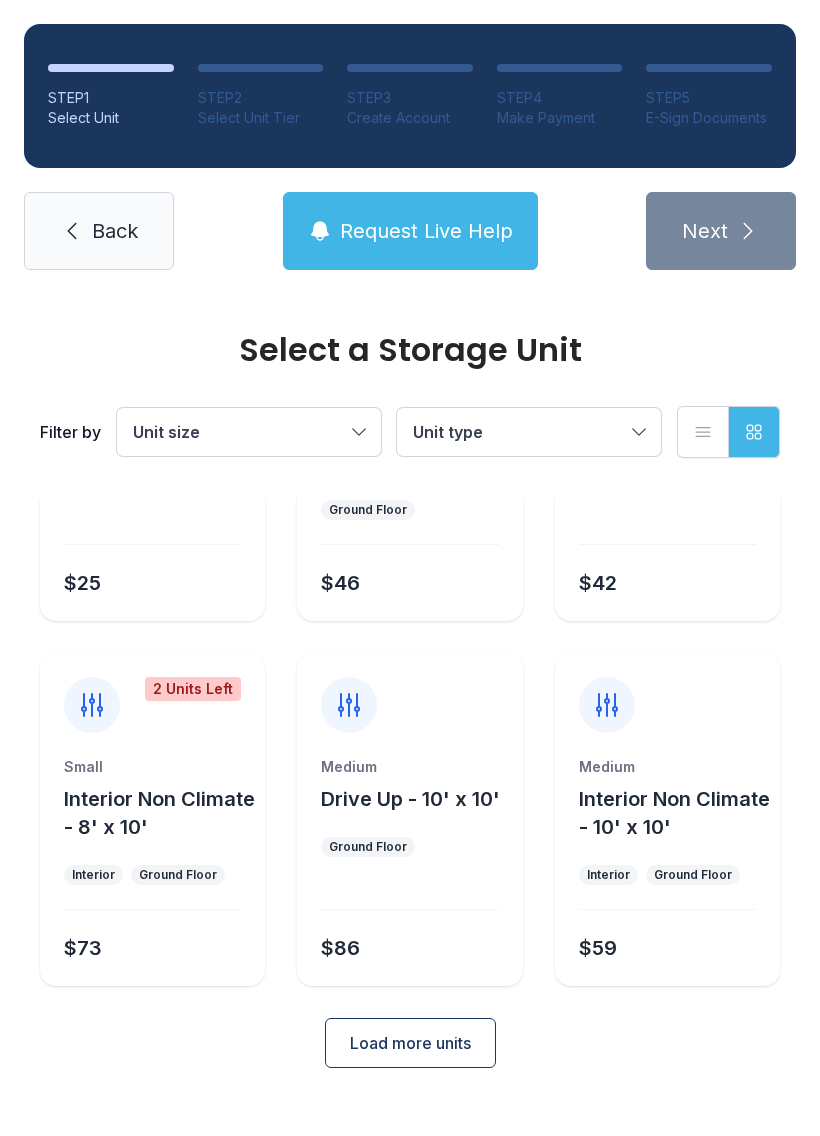 click on "Load more units" at bounding box center (410, 1043) 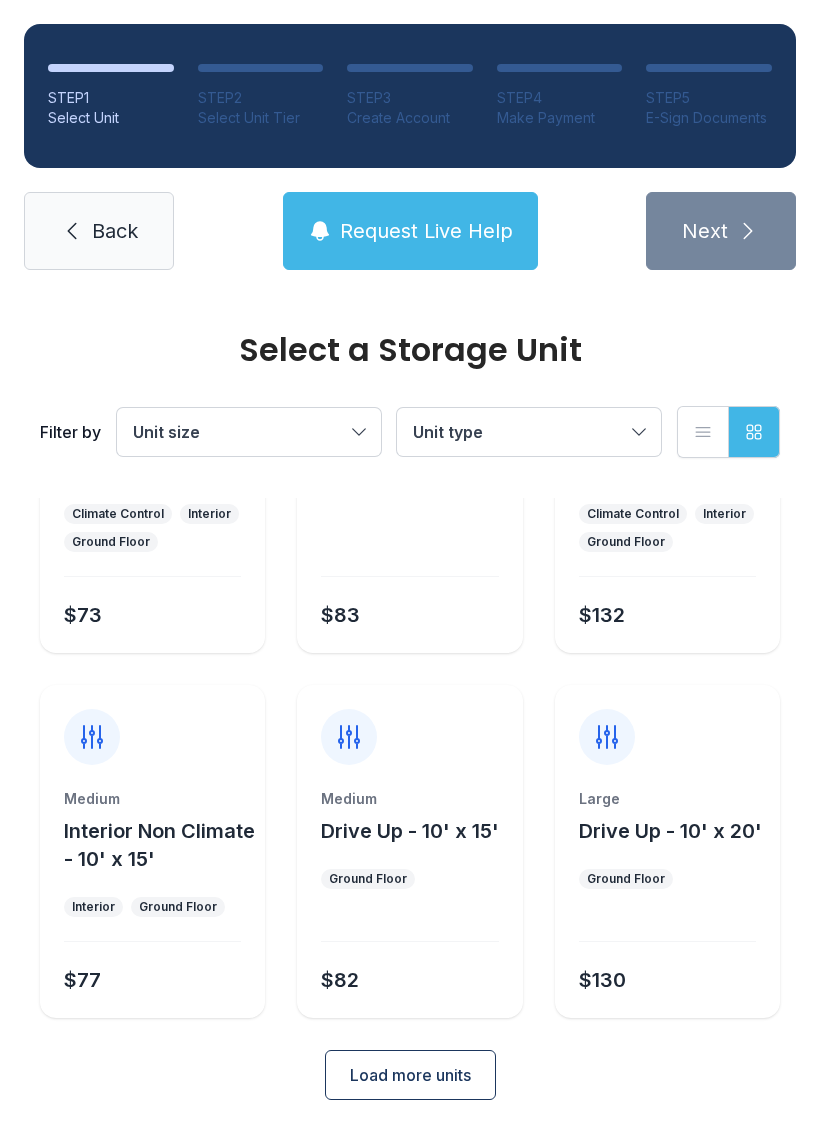 scroll, scrollTop: 968, scrollLeft: 0, axis: vertical 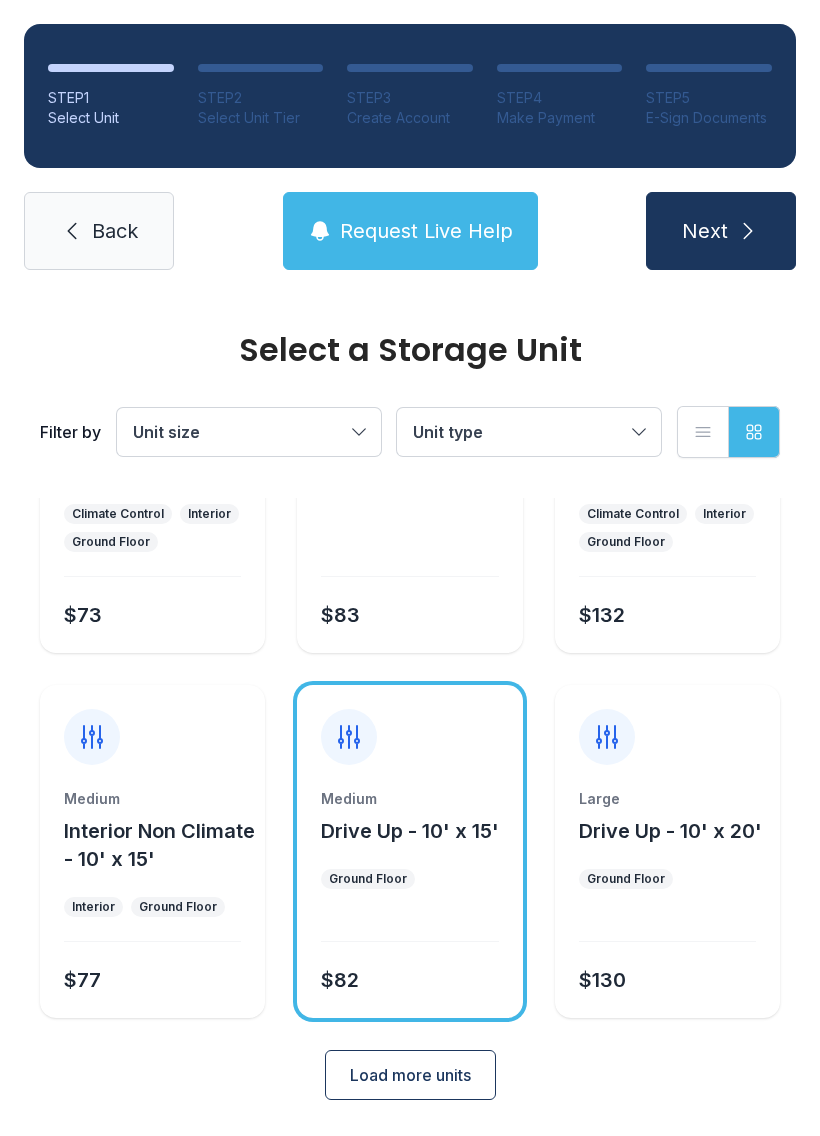 click on "Next" at bounding box center (721, 231) 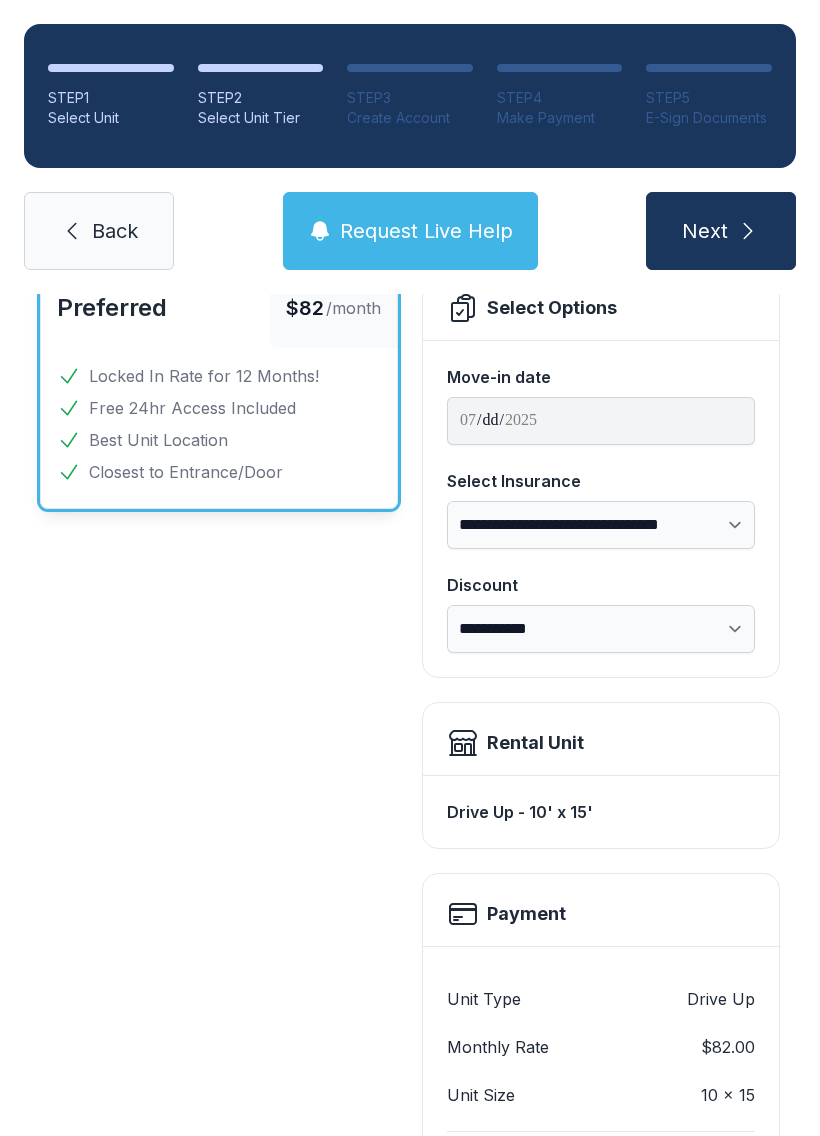 scroll, scrollTop: 132, scrollLeft: 0, axis: vertical 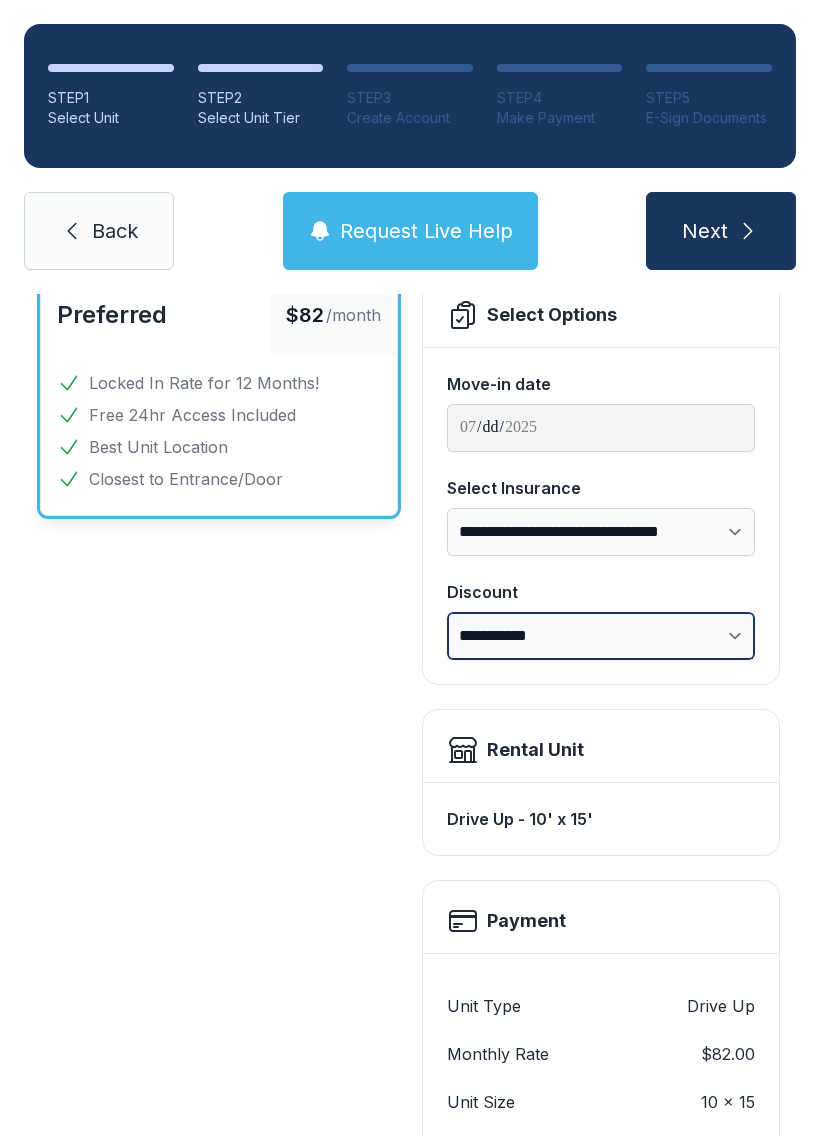 click on "**********" at bounding box center [601, 636] 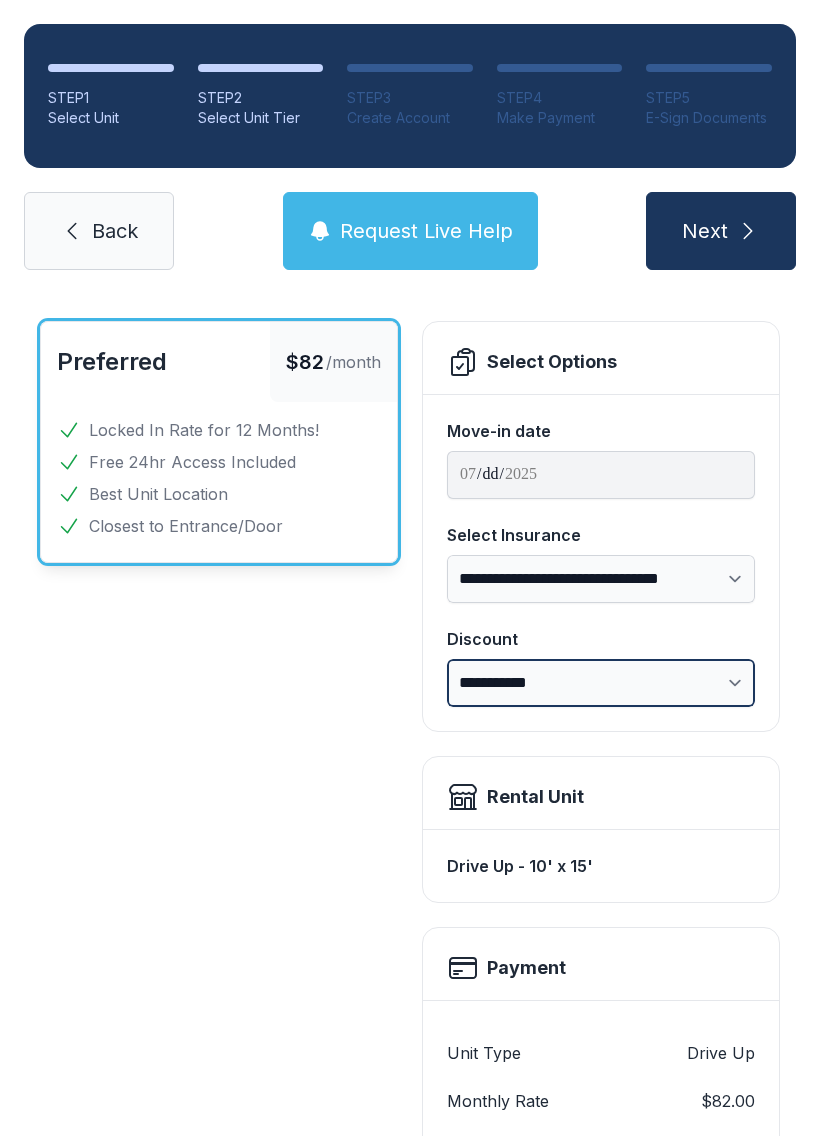 scroll, scrollTop: 84, scrollLeft: 0, axis: vertical 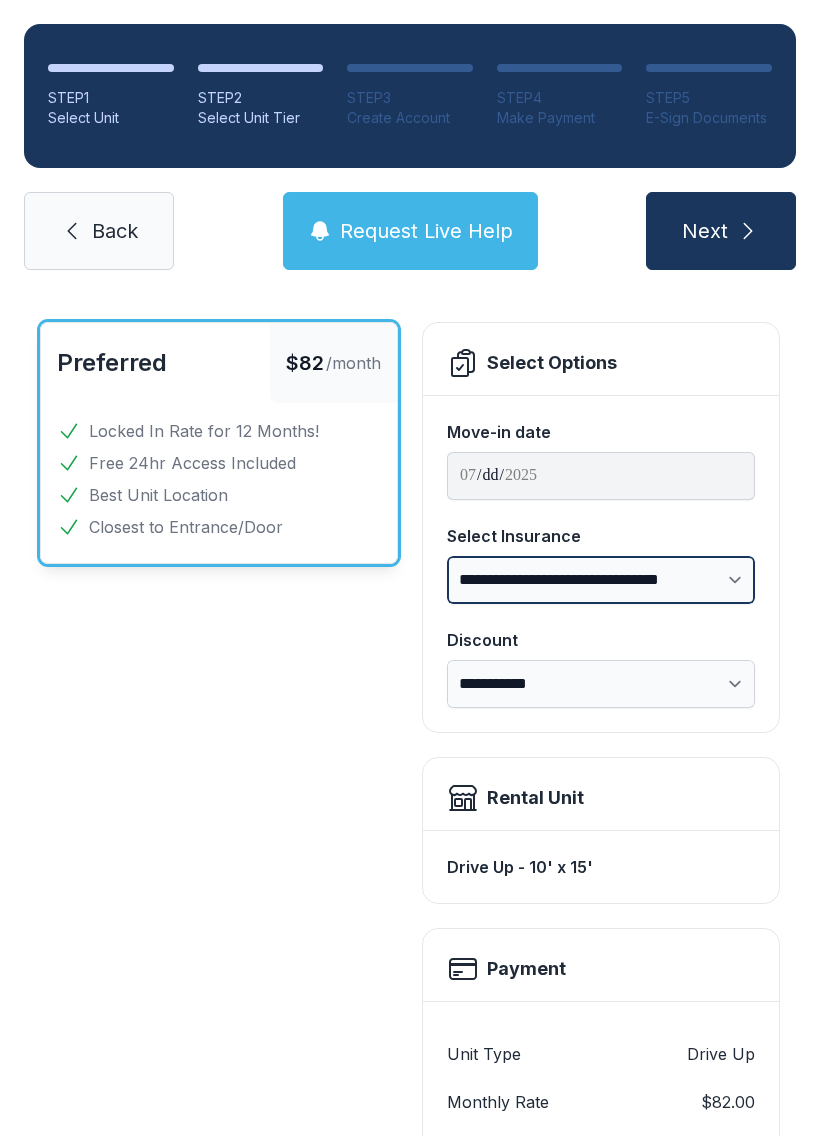 click on "**********" at bounding box center (601, 580) 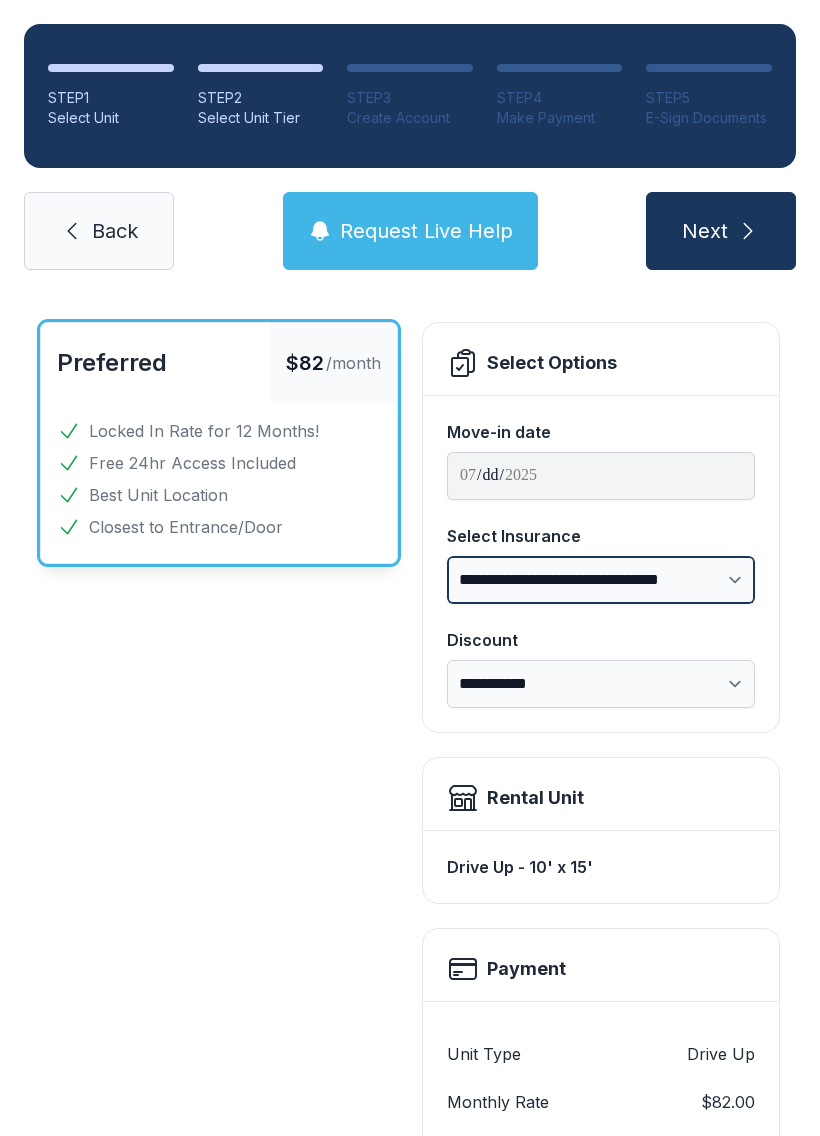 click on "**********" at bounding box center (601, 580) 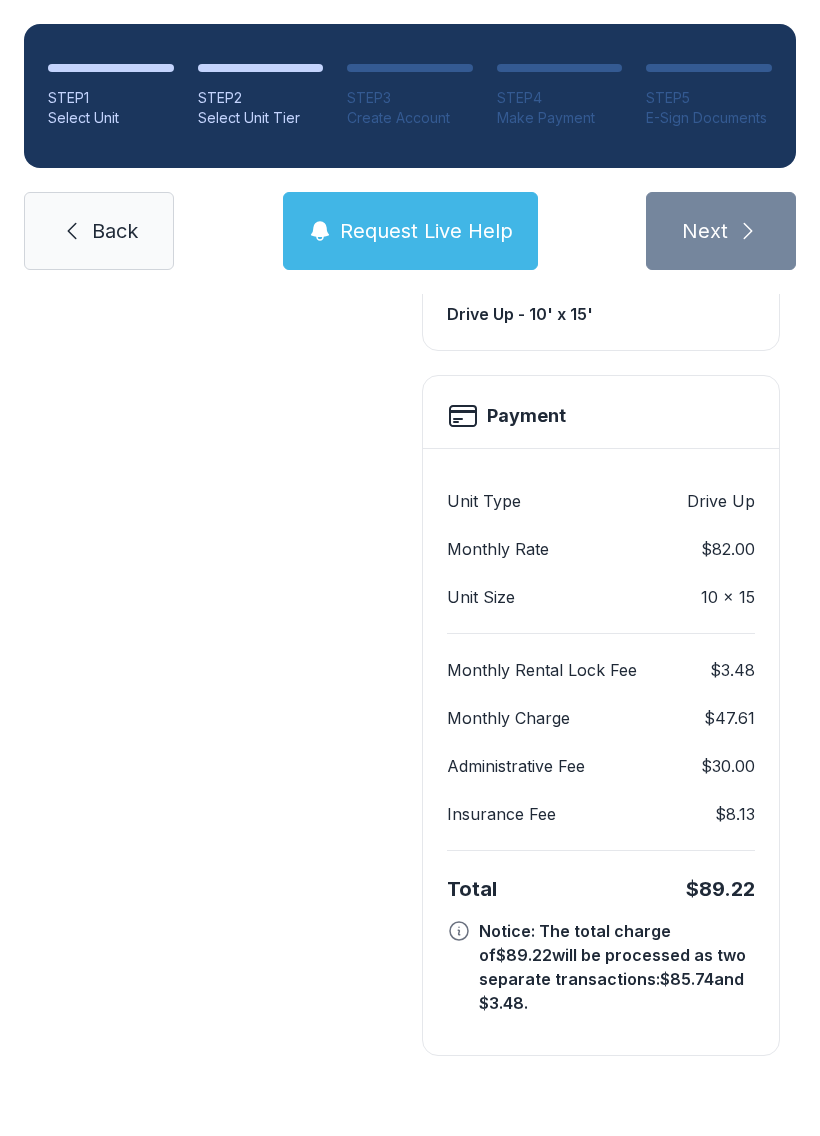 select on "****" 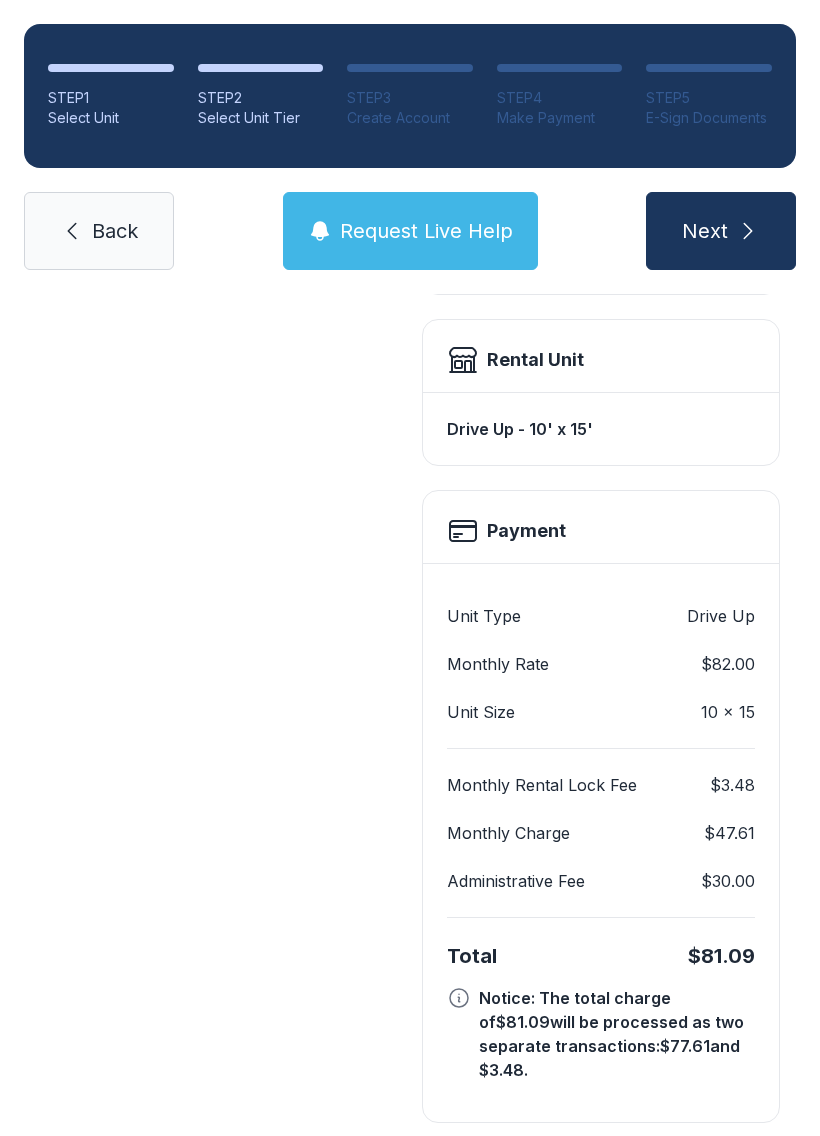 scroll, scrollTop: 521, scrollLeft: 0, axis: vertical 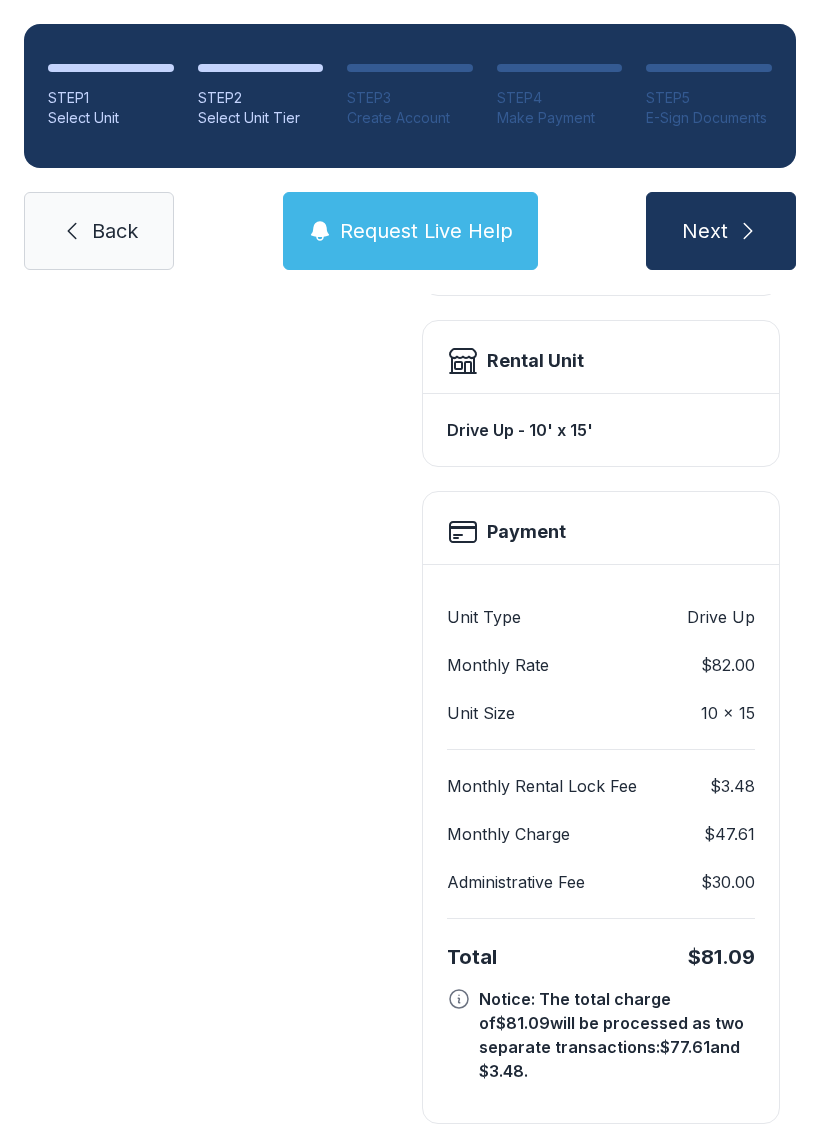 click on "Next" at bounding box center (705, 231) 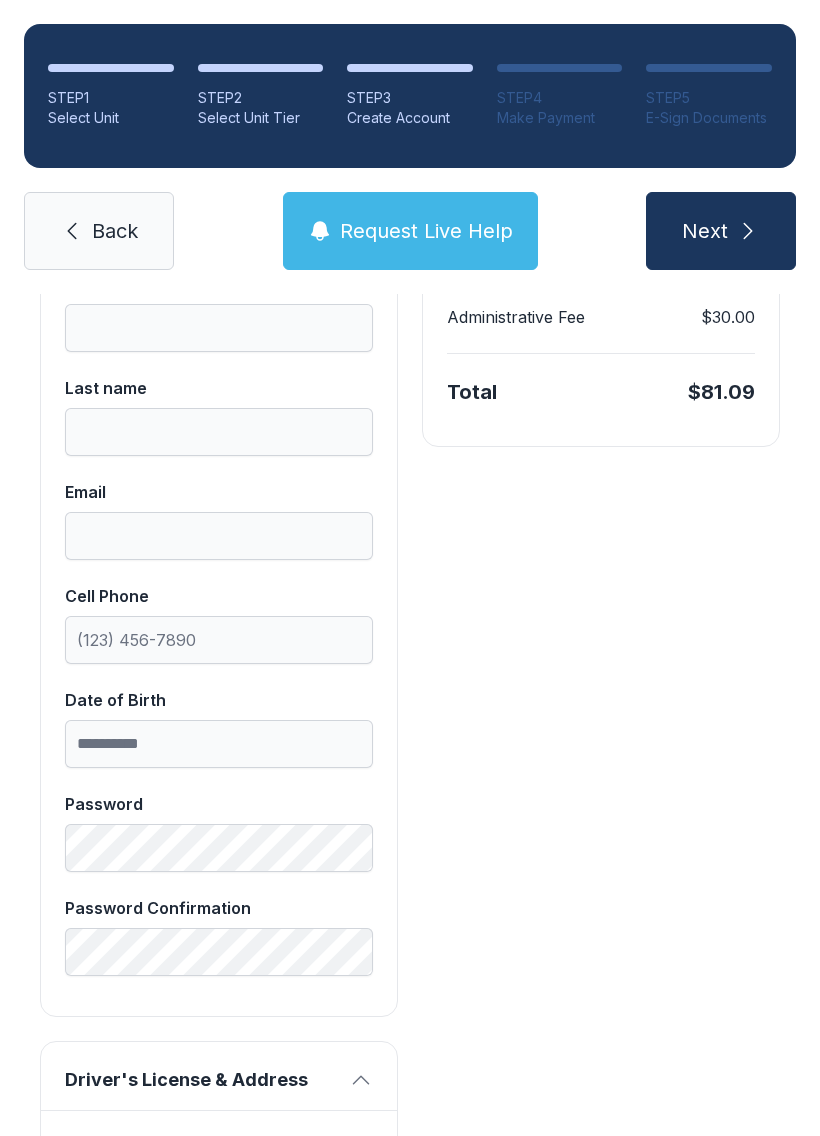 scroll, scrollTop: 468, scrollLeft: 0, axis: vertical 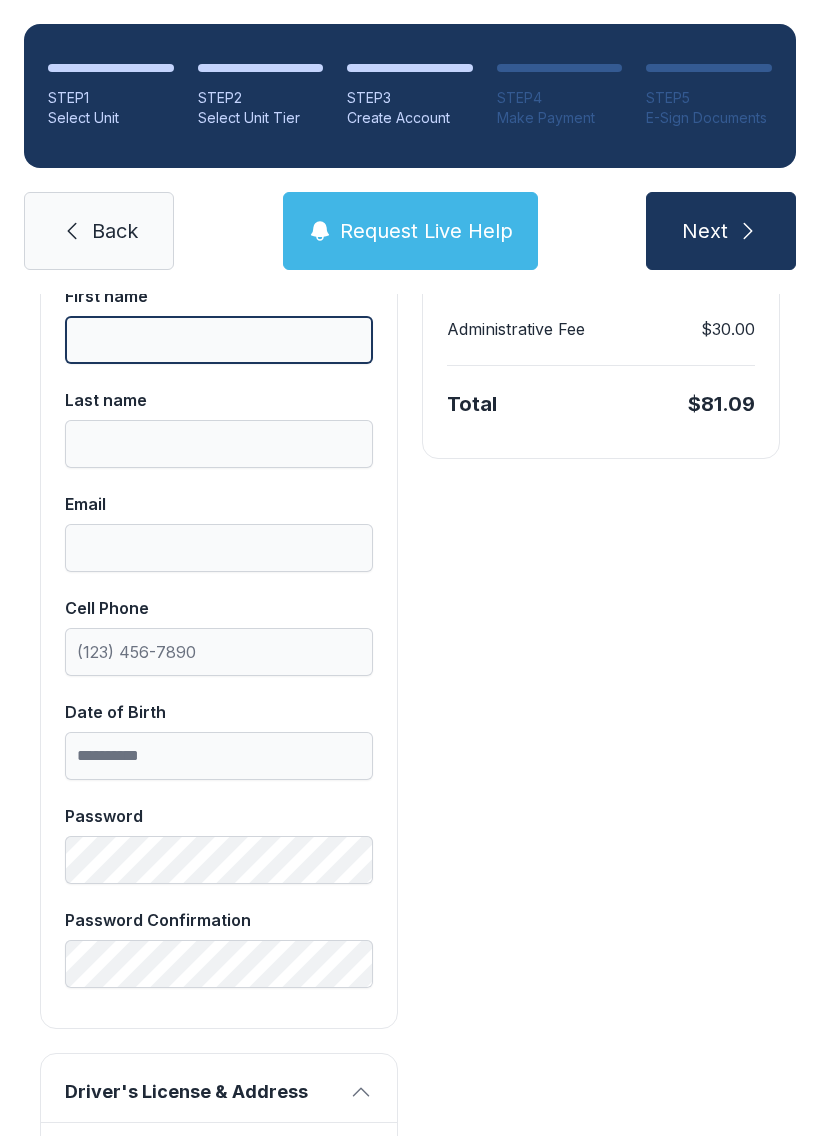 click on "First name" at bounding box center (219, 340) 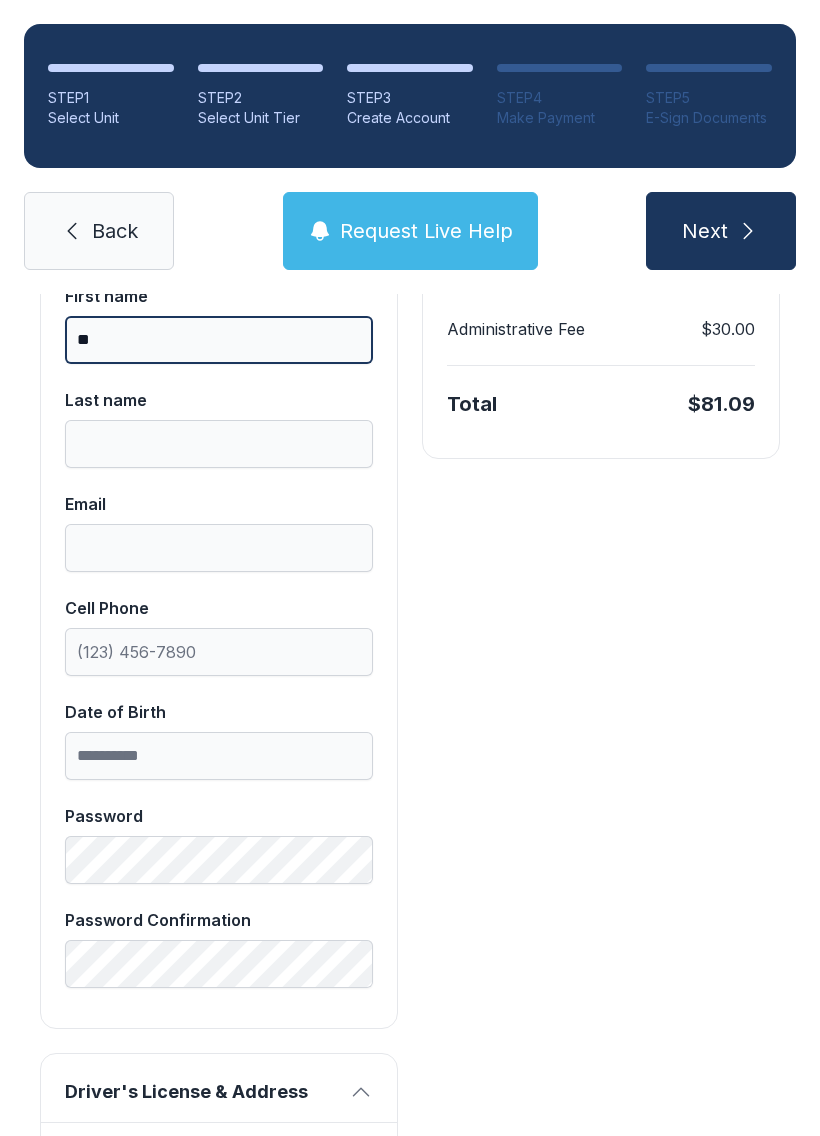 type on "*" 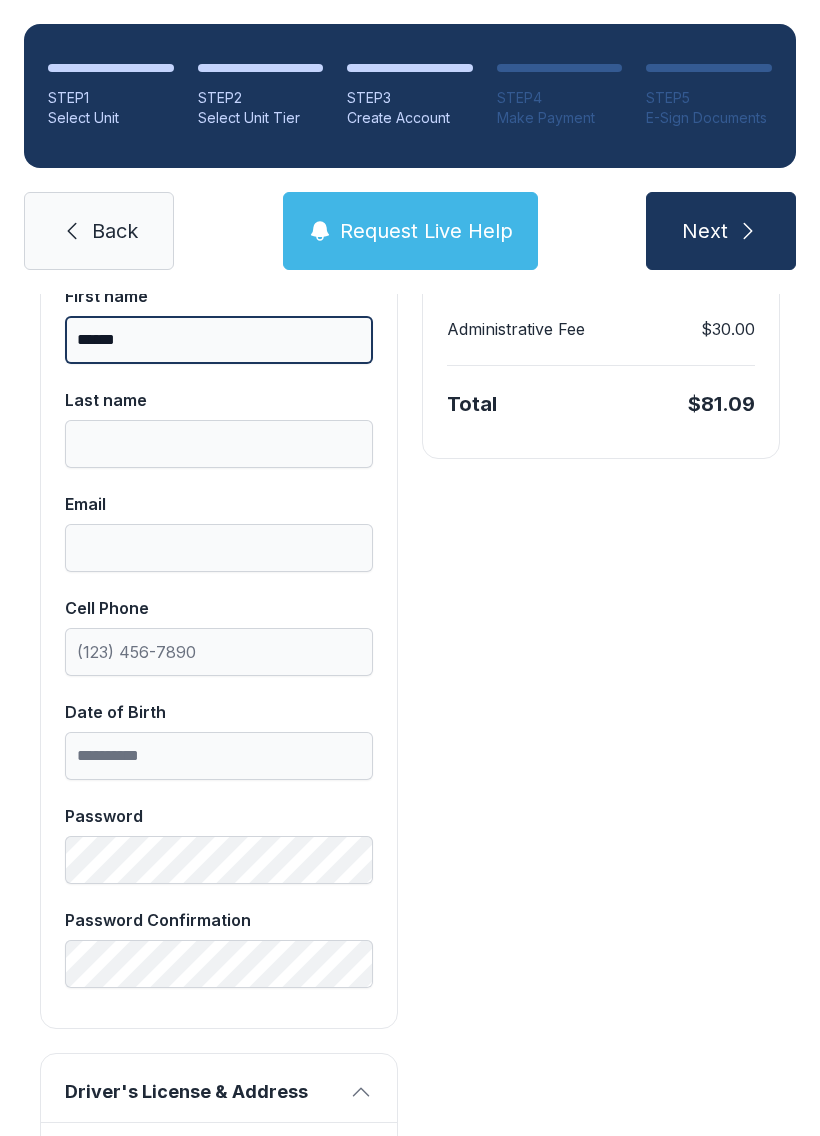 type on "******" 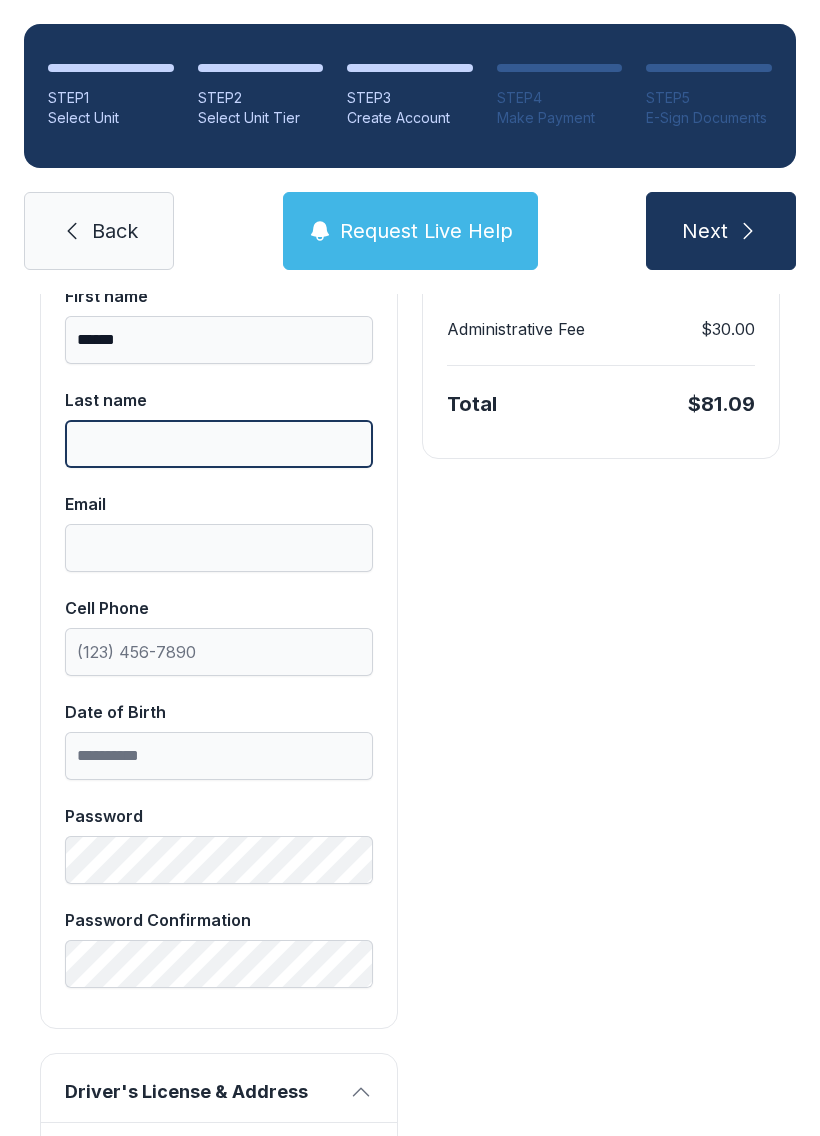 click on "Last name" at bounding box center (219, 444) 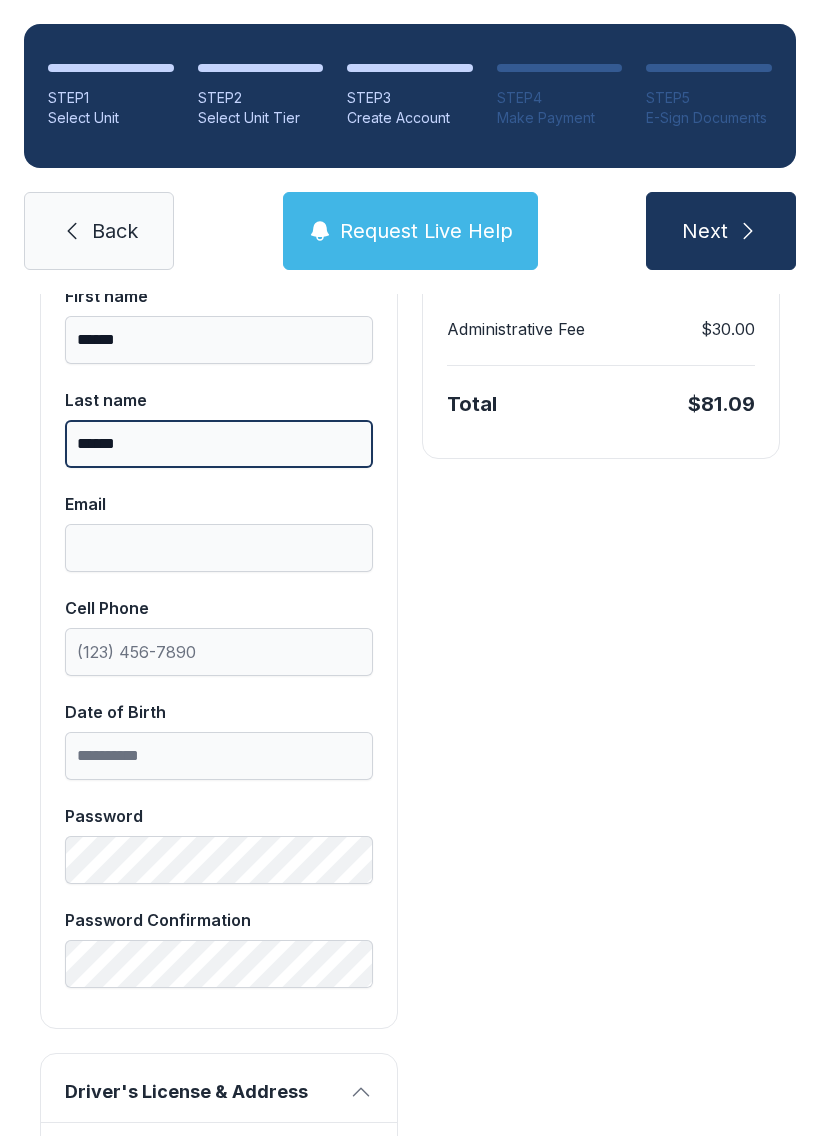 type on "******" 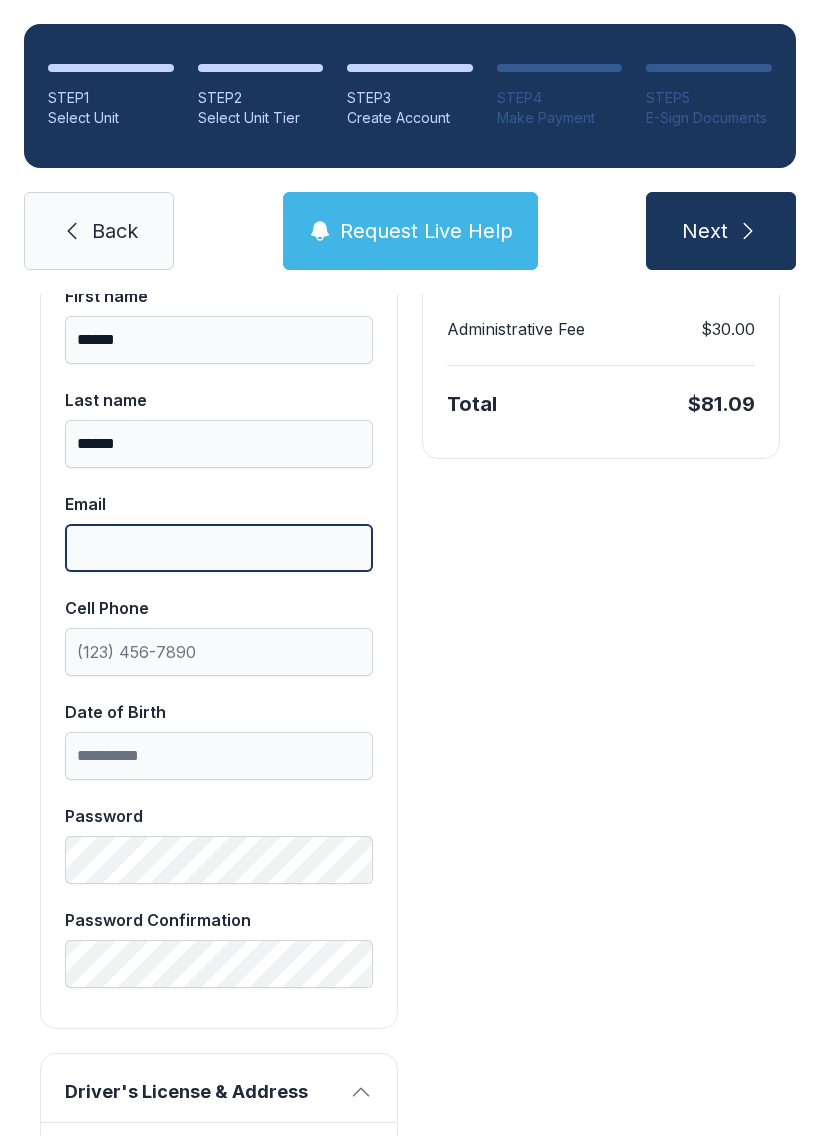 click on "Email" at bounding box center (219, 548) 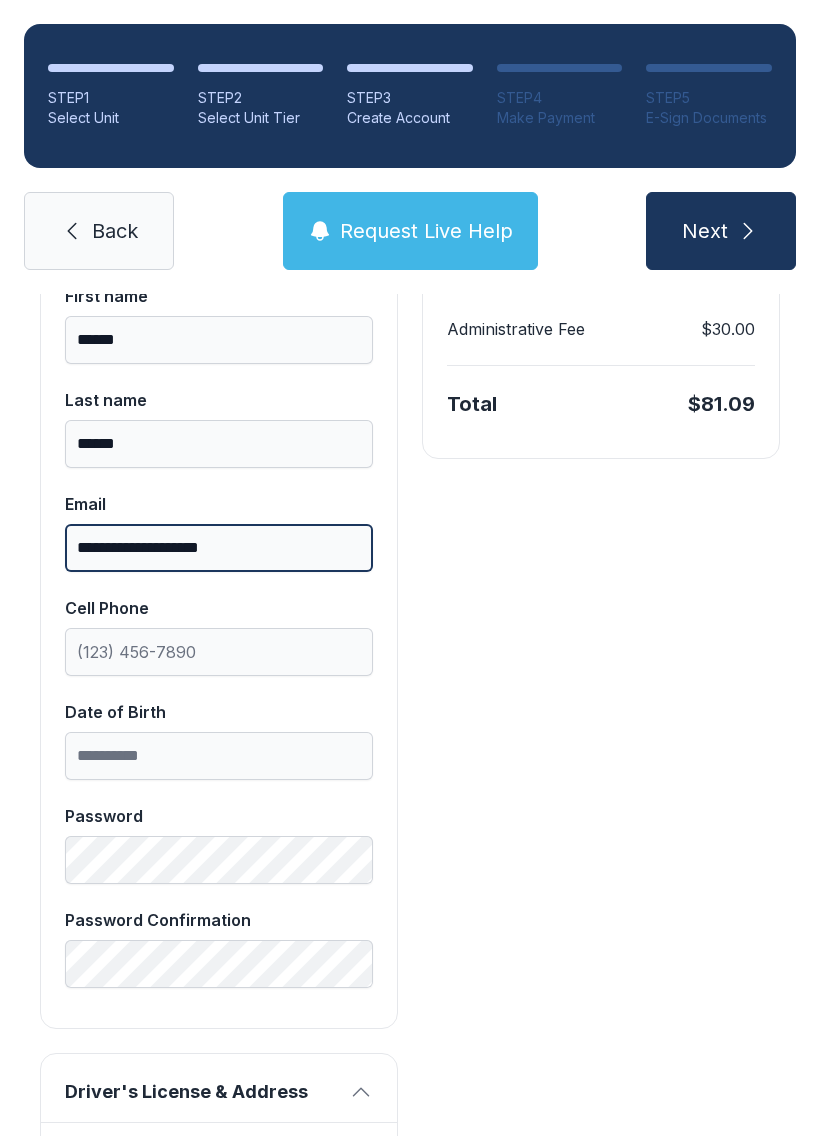 type on "**********" 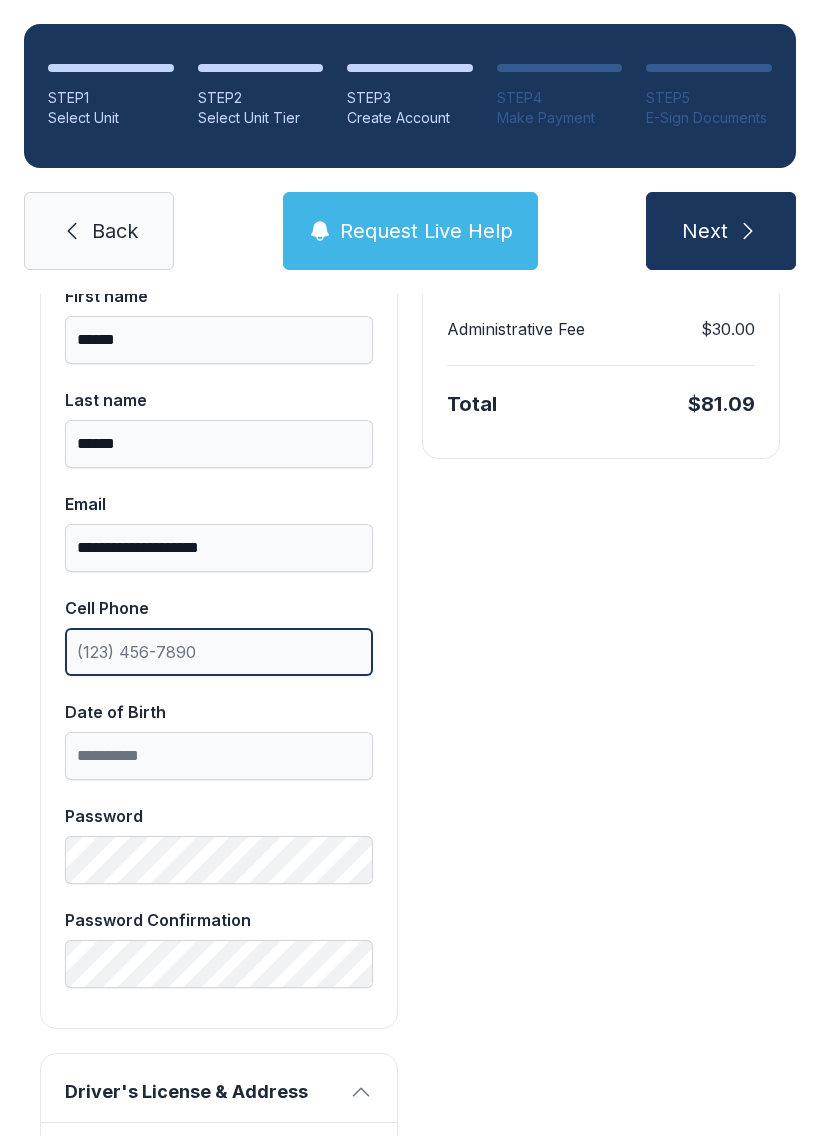 click on "Cell Phone" at bounding box center [219, 652] 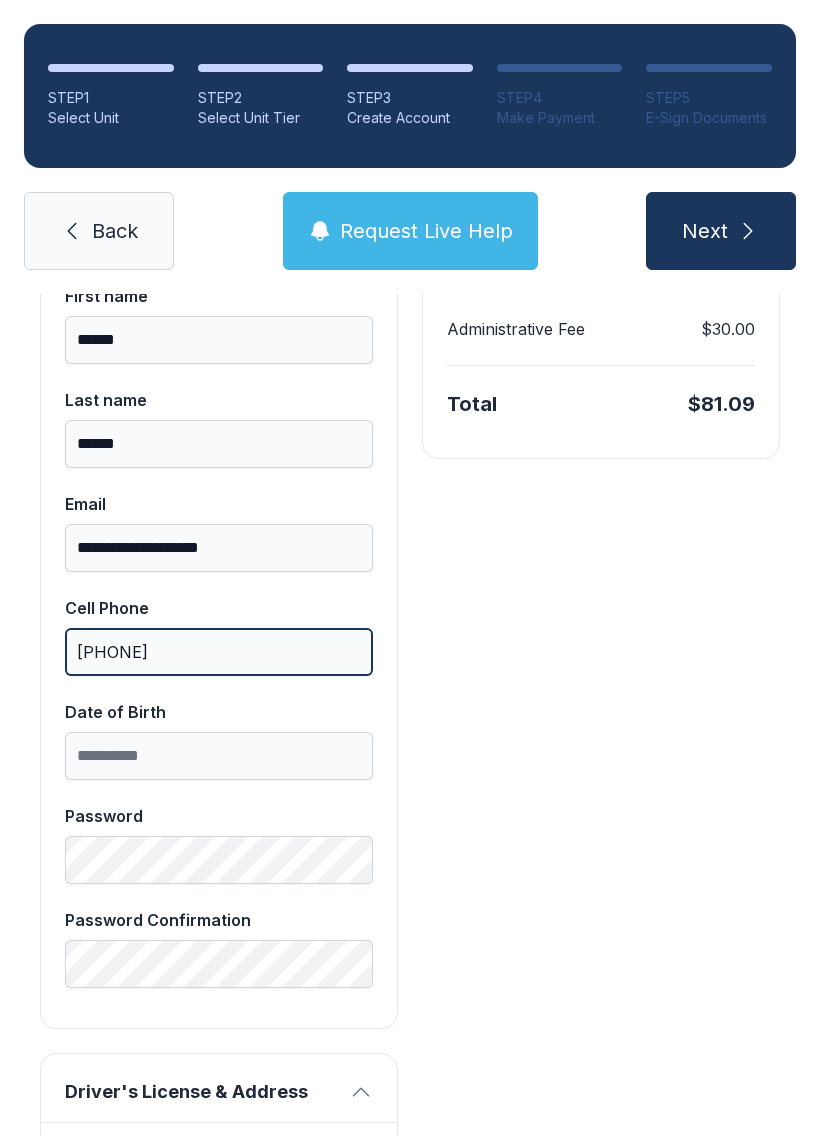 type on "[PHONE]" 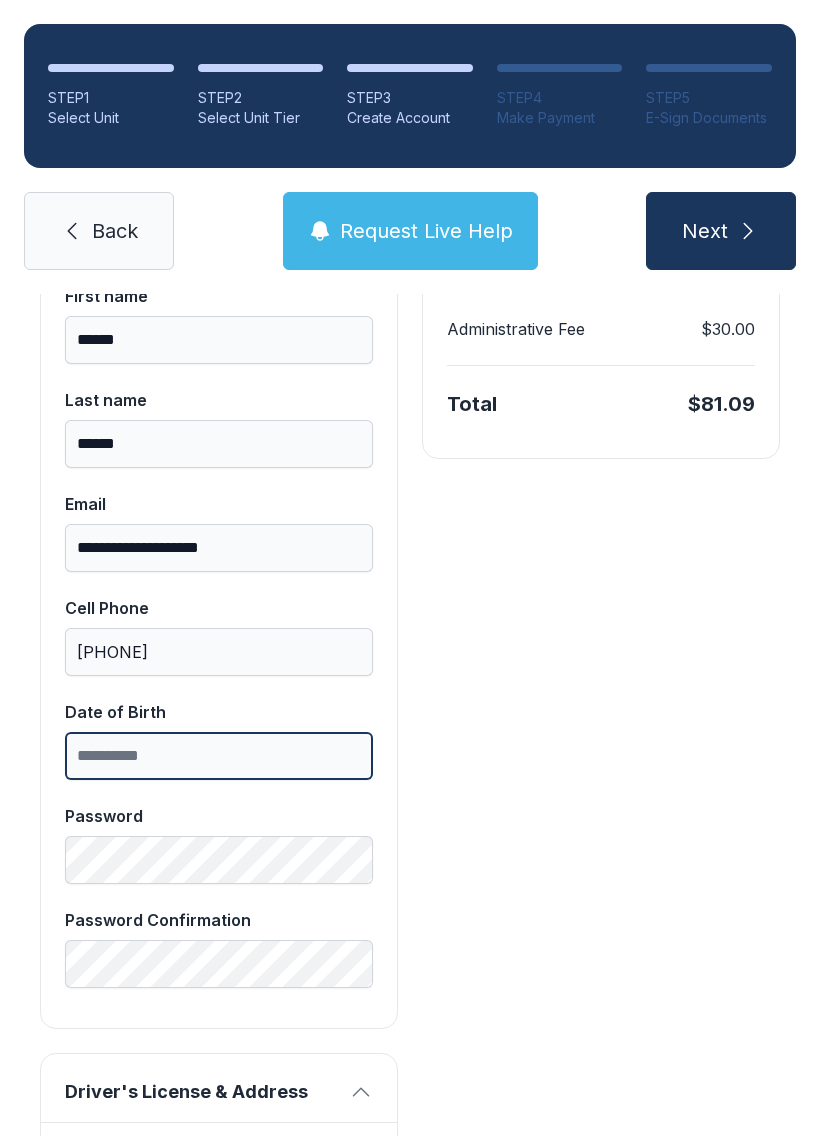click on "Date of Birth" at bounding box center (219, 756) 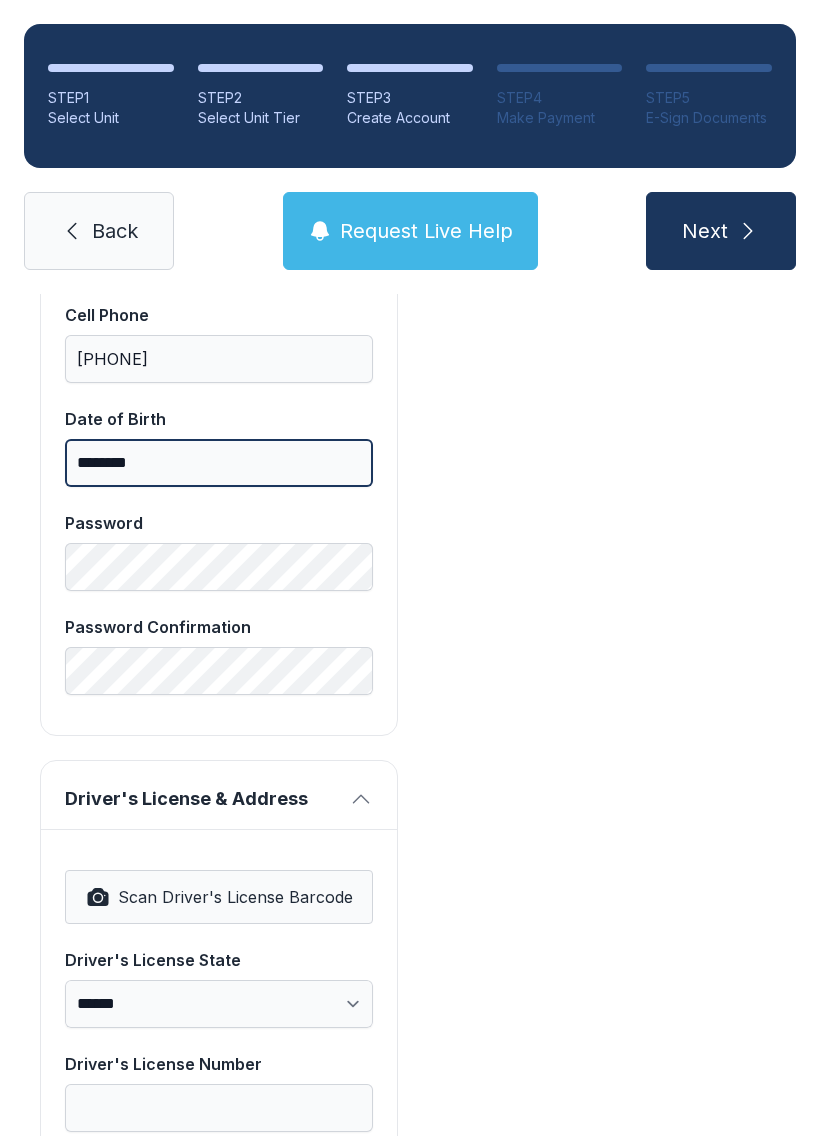 scroll, scrollTop: 780, scrollLeft: 0, axis: vertical 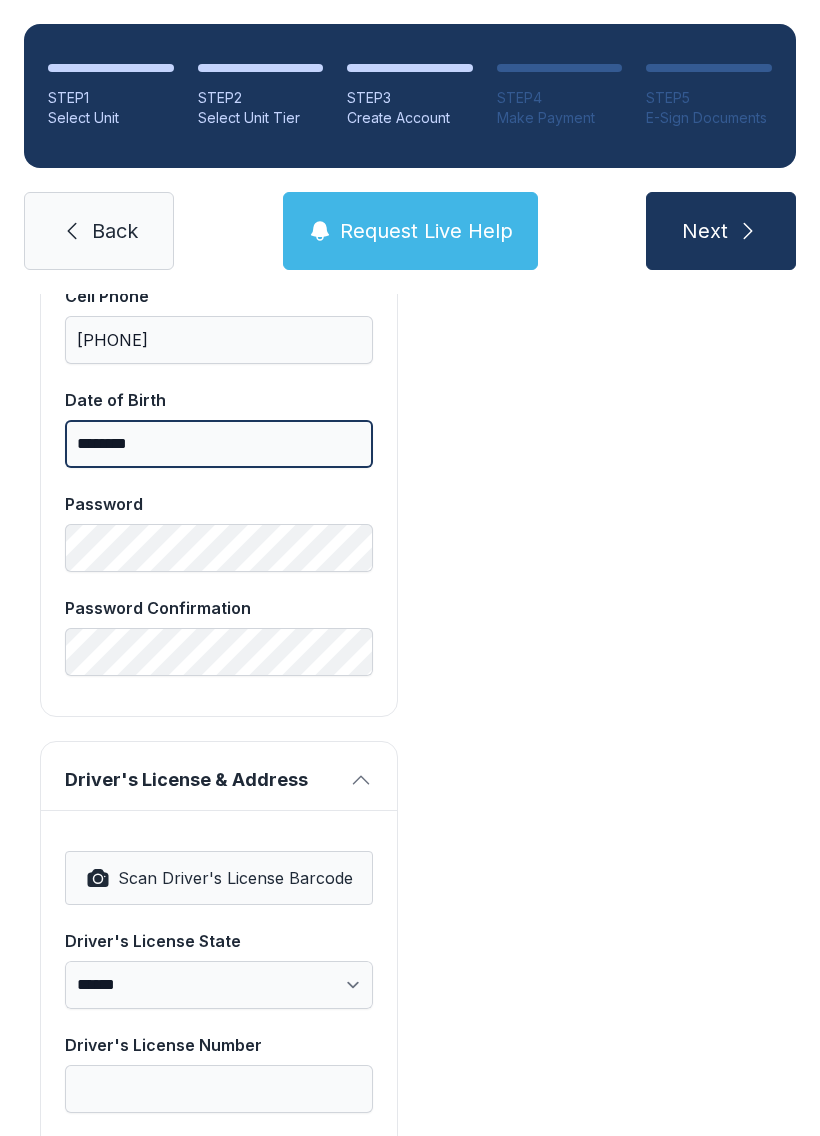type on "********" 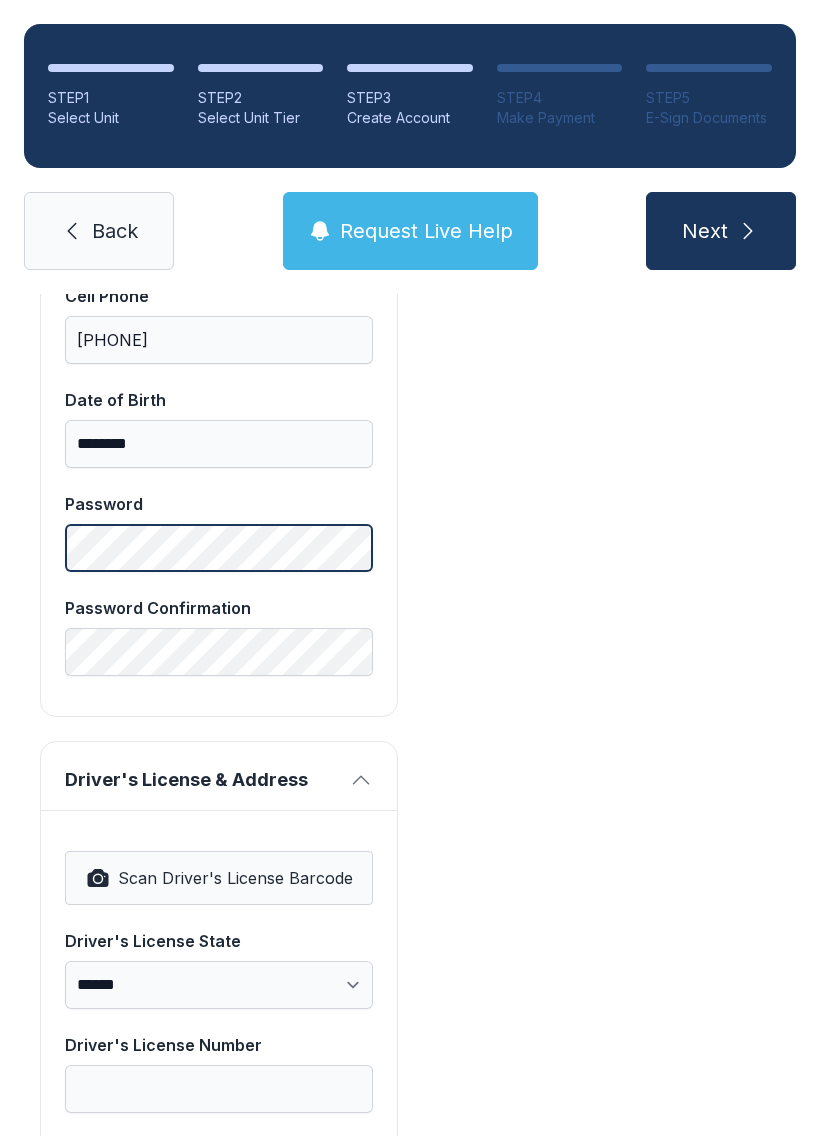 click on "Password" at bounding box center [219, 532] 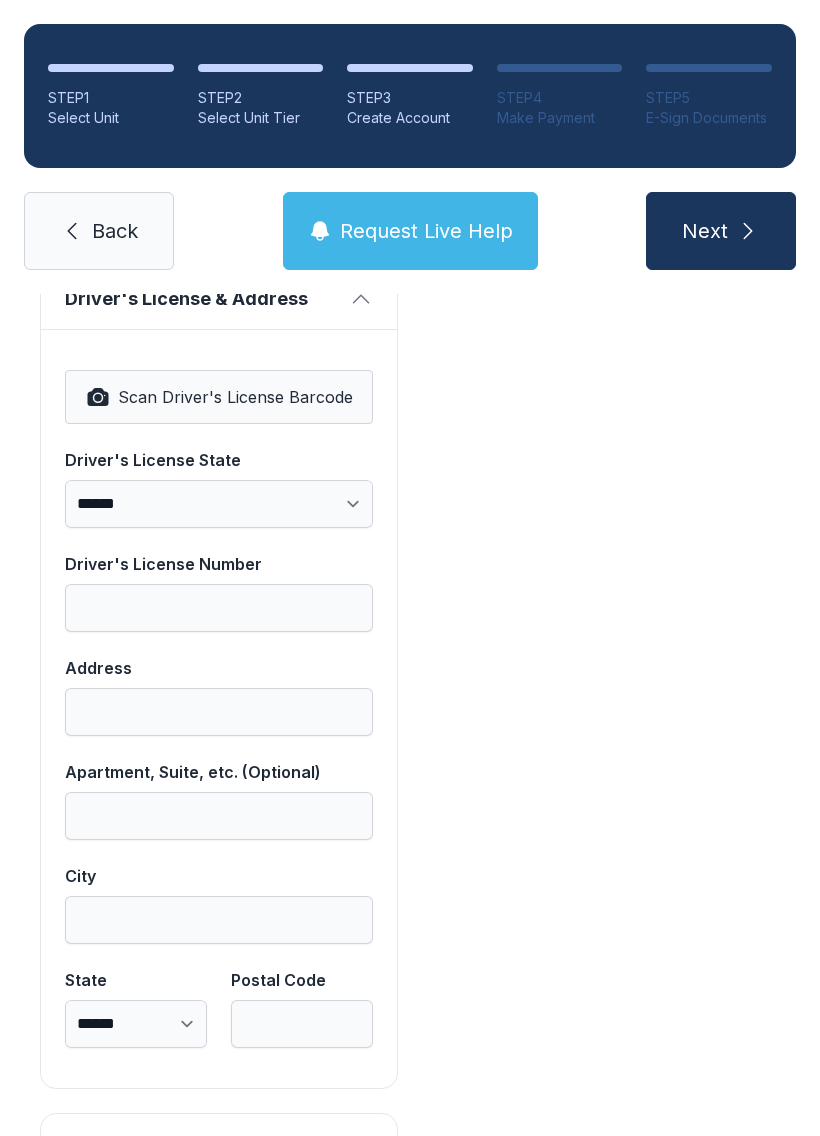 scroll, scrollTop: 1292, scrollLeft: 0, axis: vertical 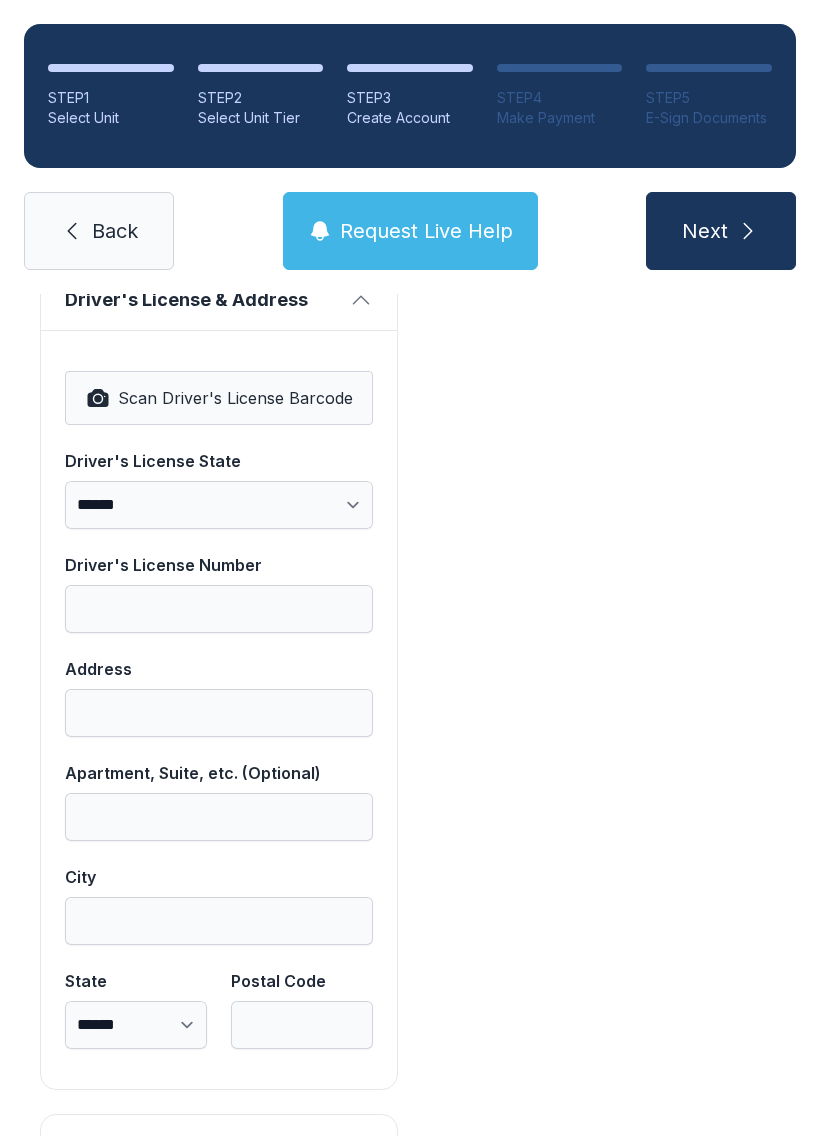 click on "Scan Driver's License Barcode" at bounding box center (235, 398) 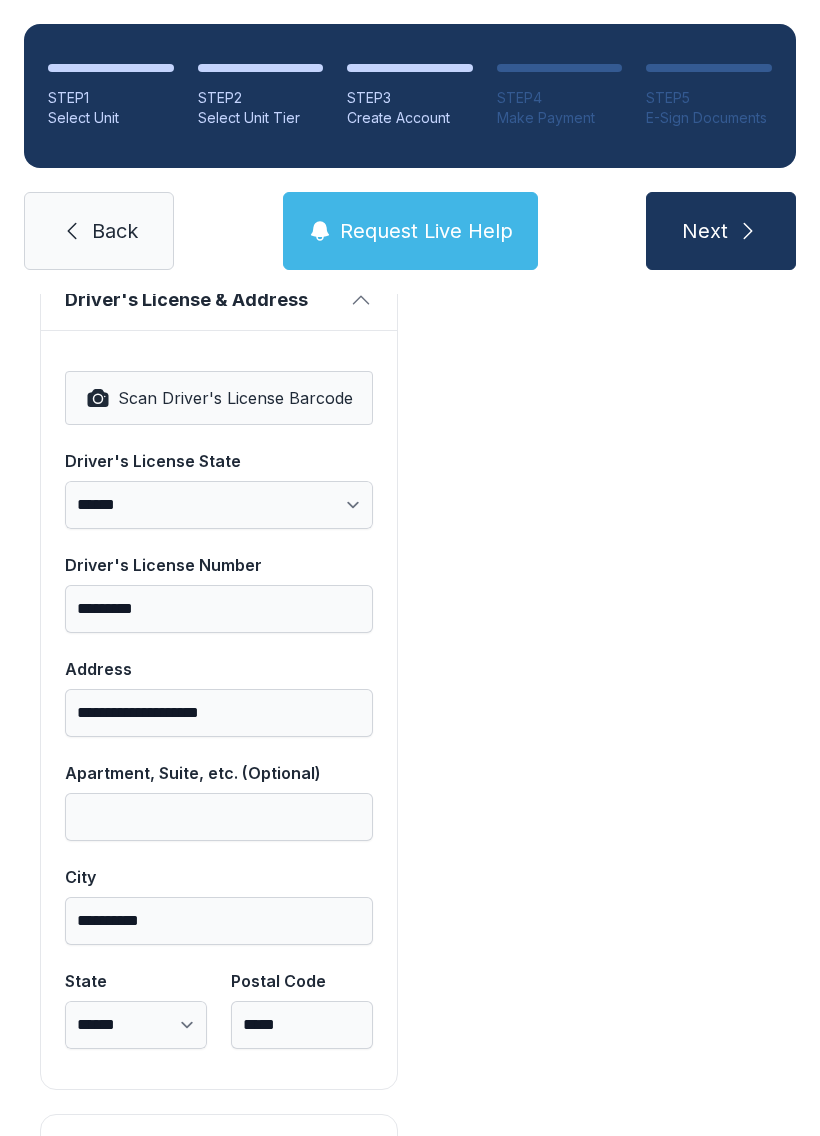 select on "**" 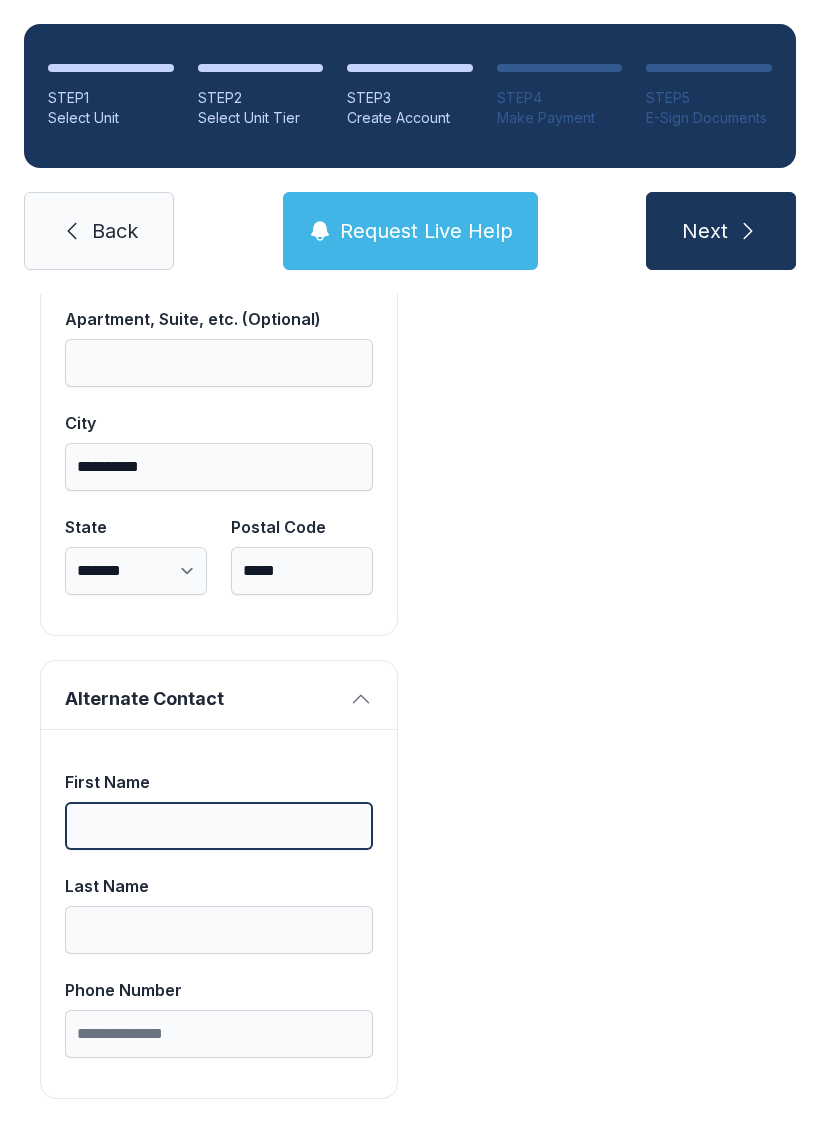 click on "First Name" at bounding box center [219, 826] 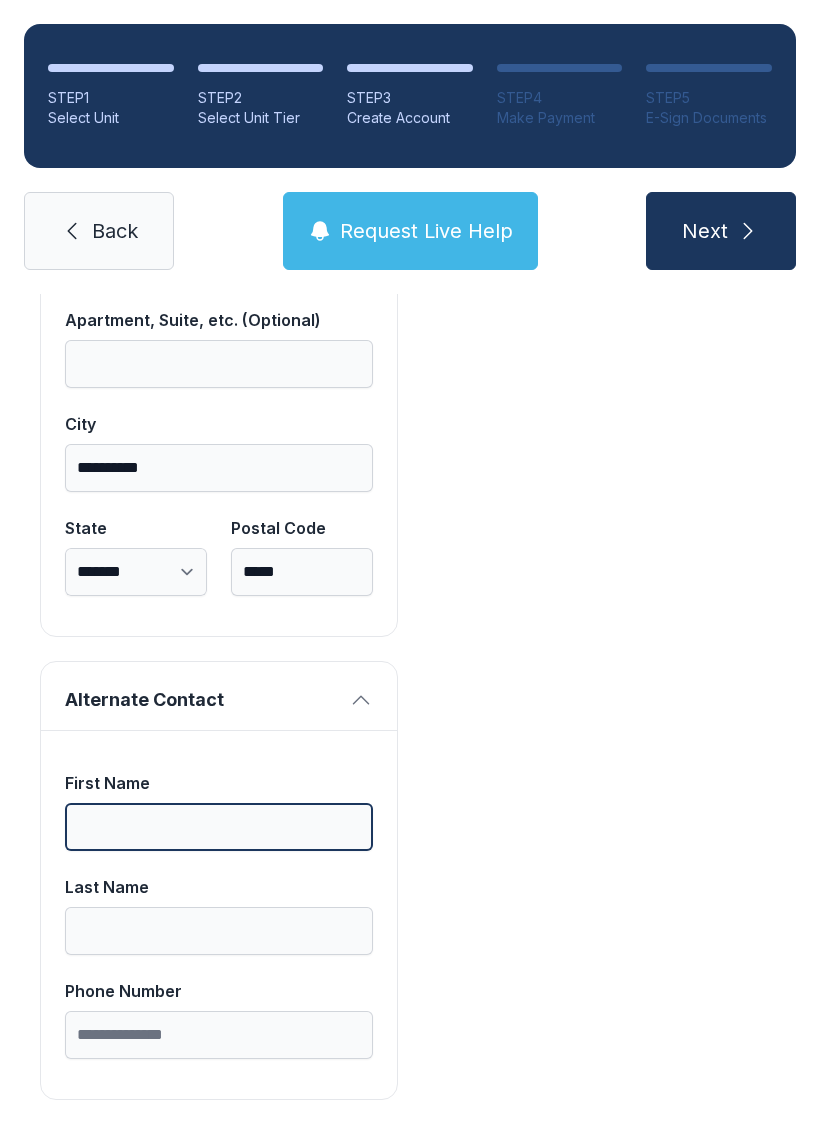 scroll, scrollTop: 44, scrollLeft: 0, axis: vertical 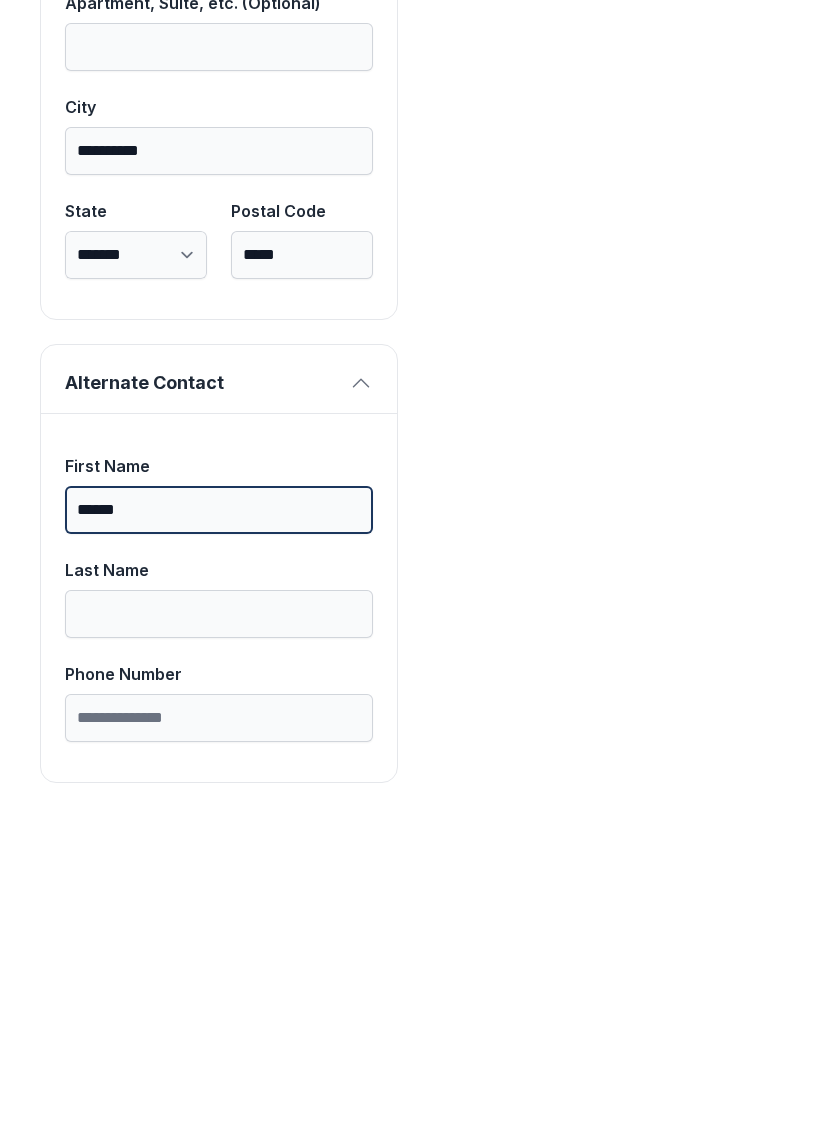 type on "******" 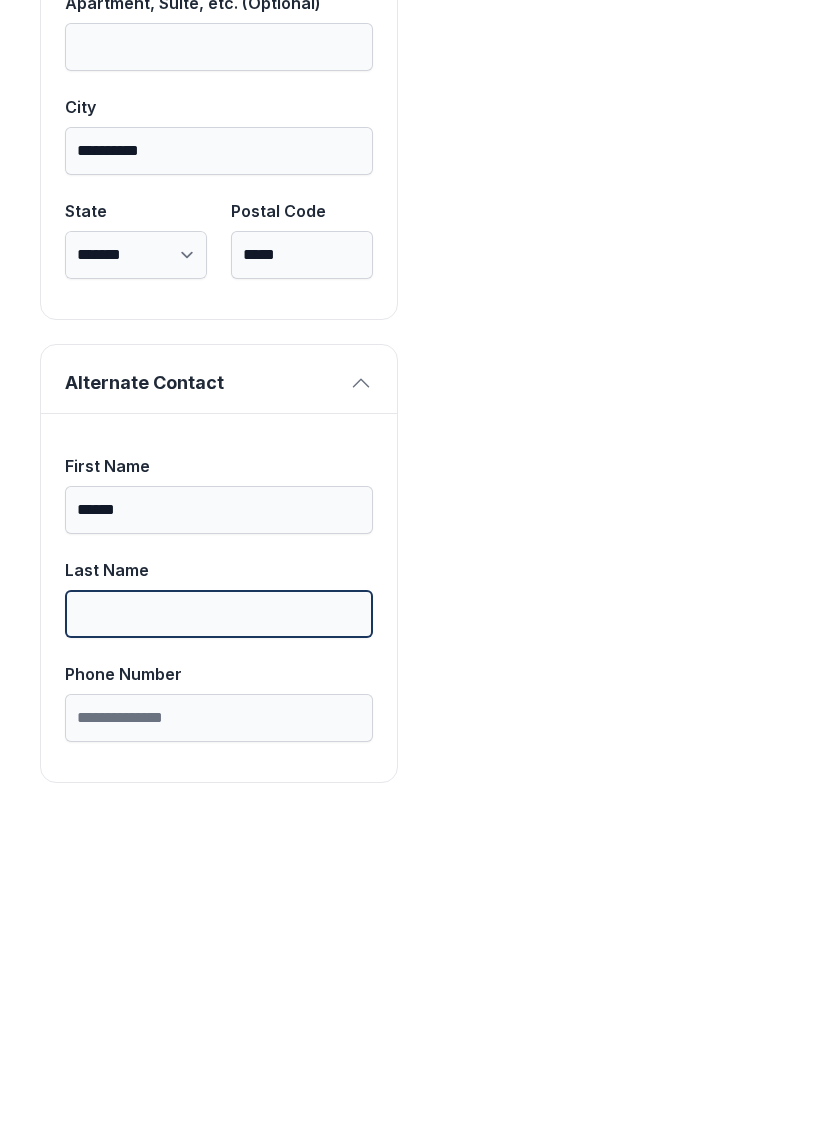 click on "Last Name" at bounding box center (219, 931) 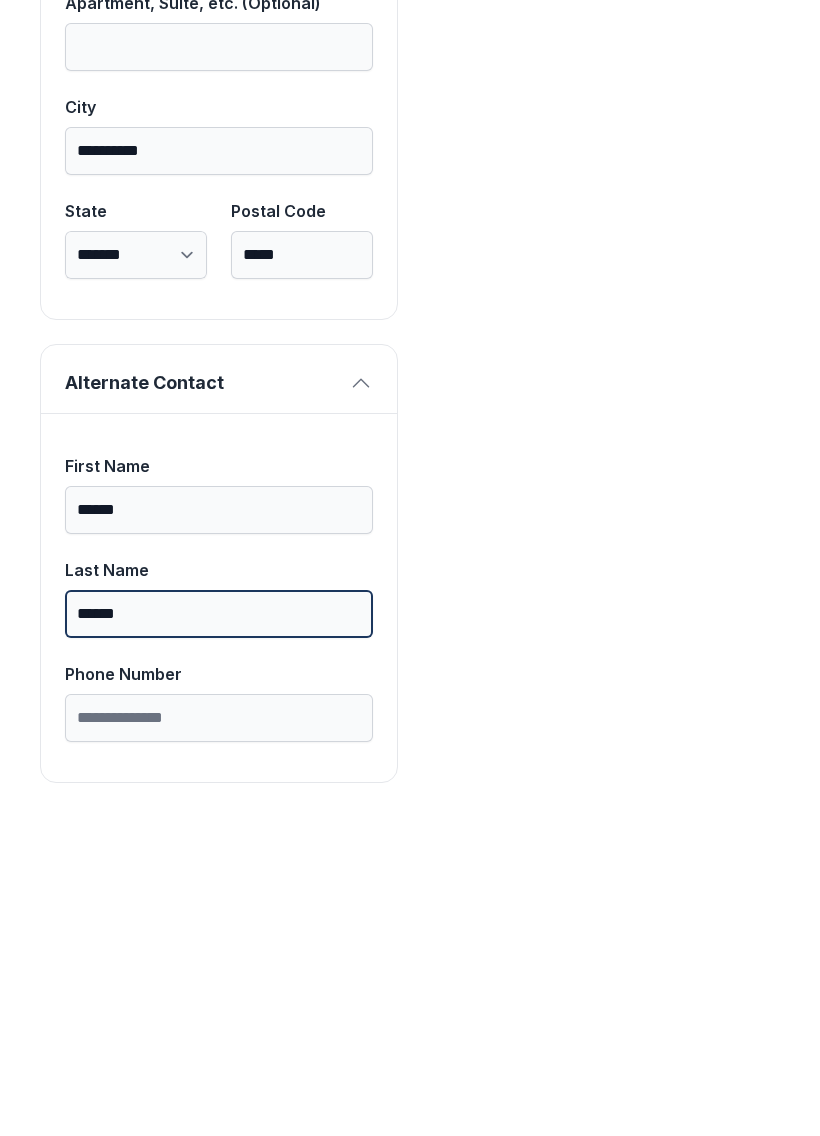 type on "******" 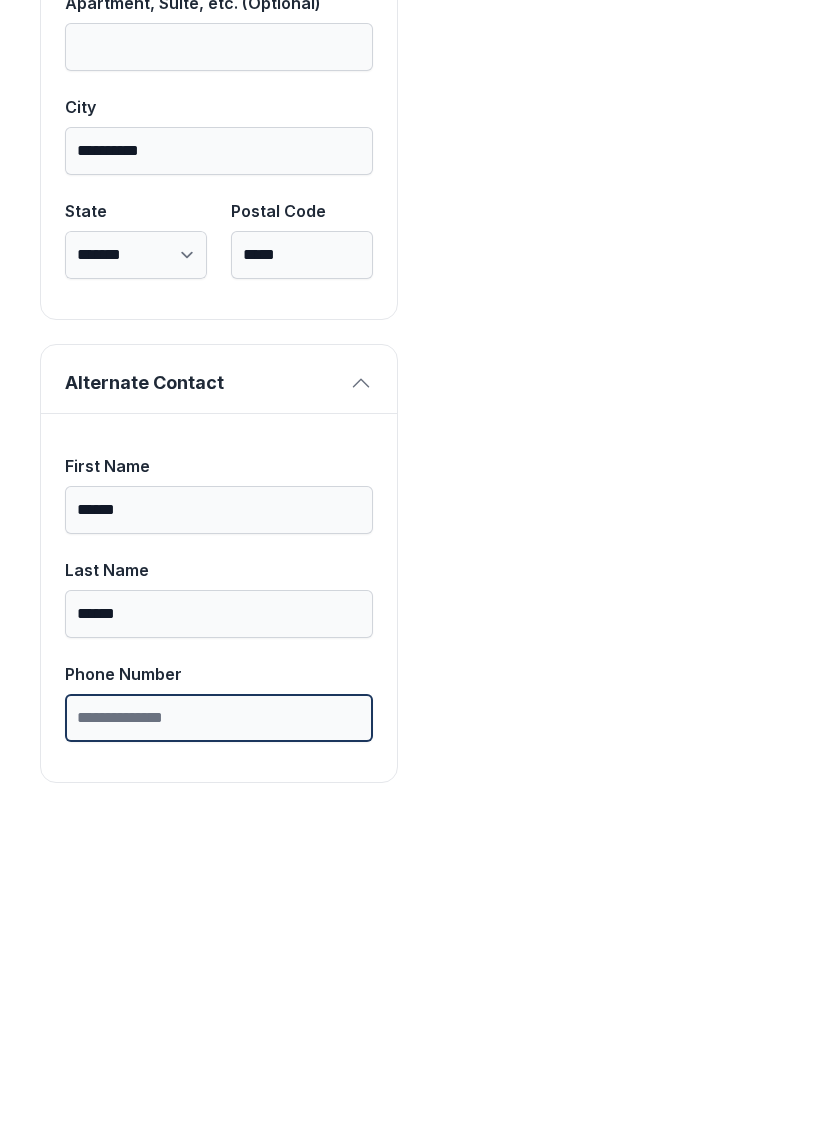 click on "Phone Number" at bounding box center (219, 1035) 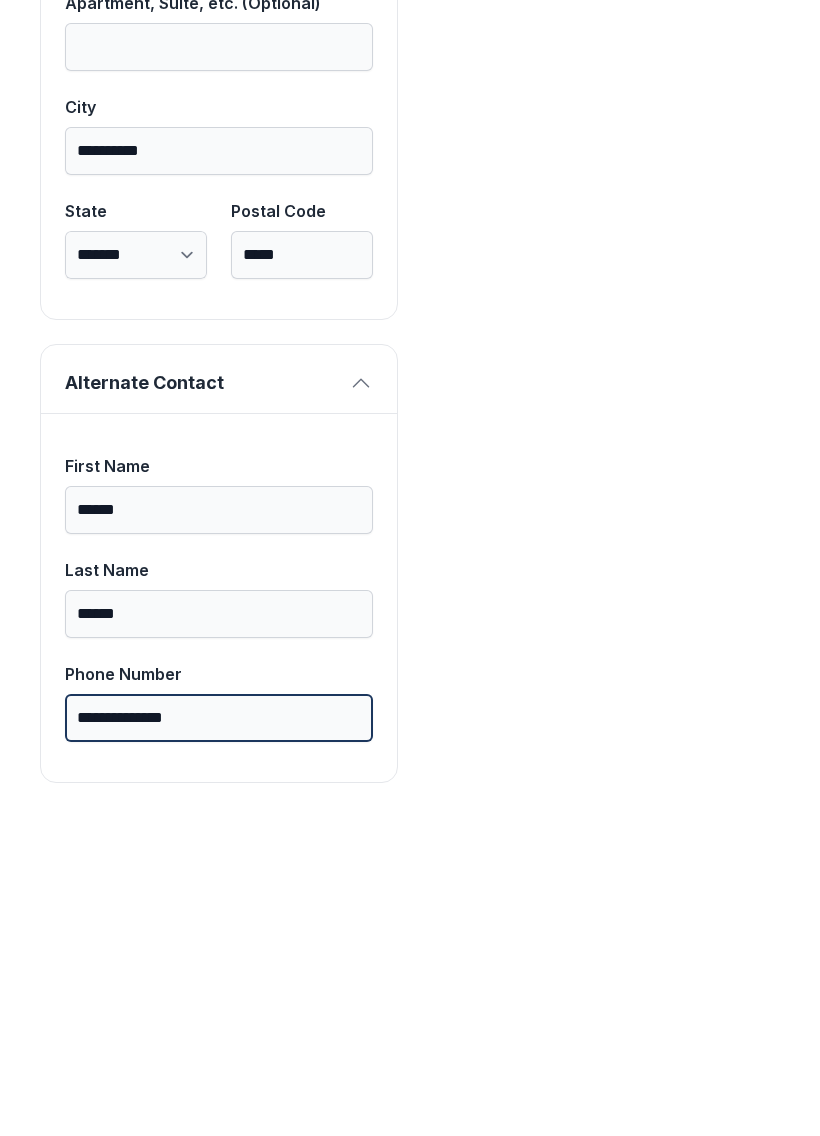 type on "**********" 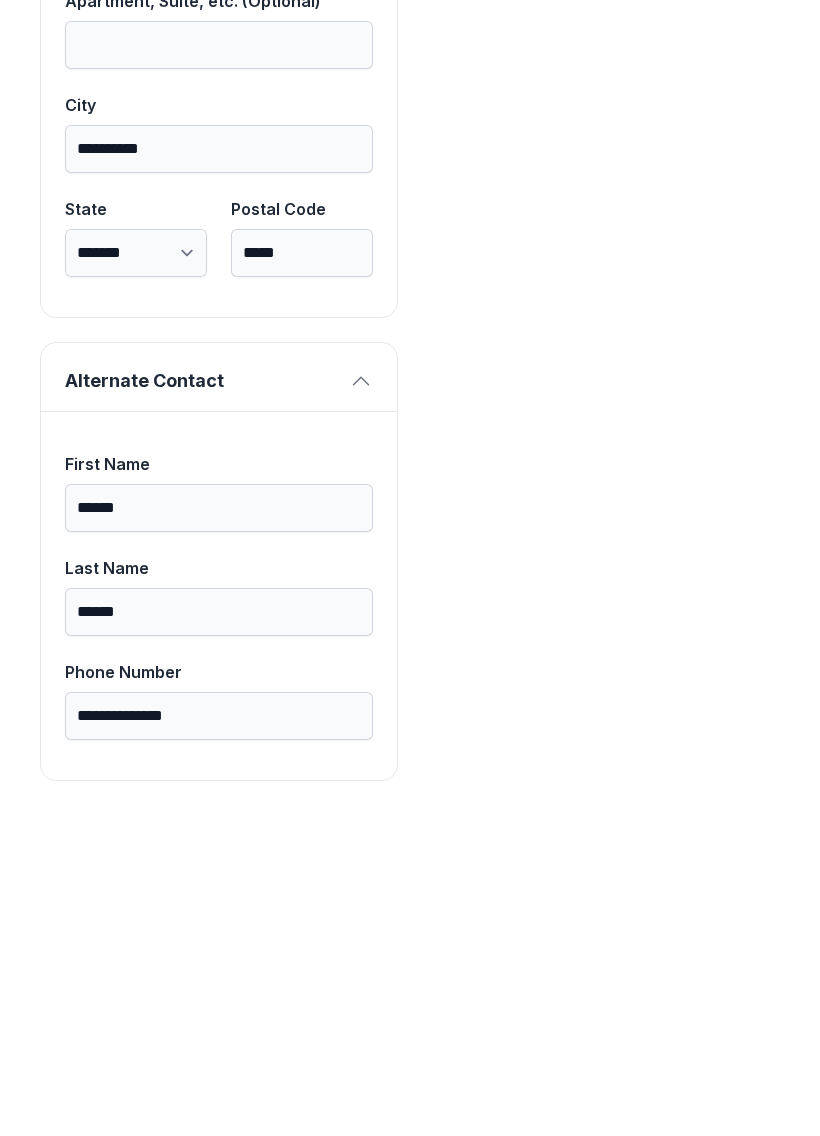 scroll, scrollTop: 1745, scrollLeft: 0, axis: vertical 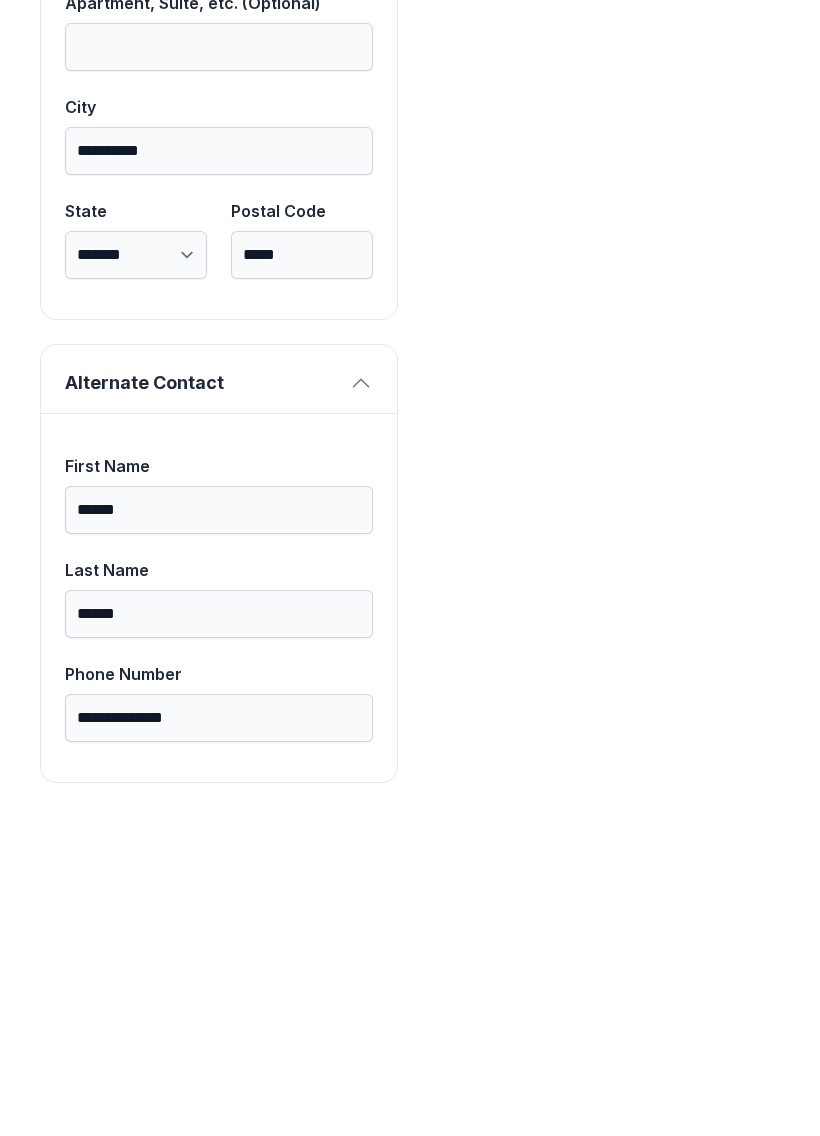 click on "Next" at bounding box center (721, 231) 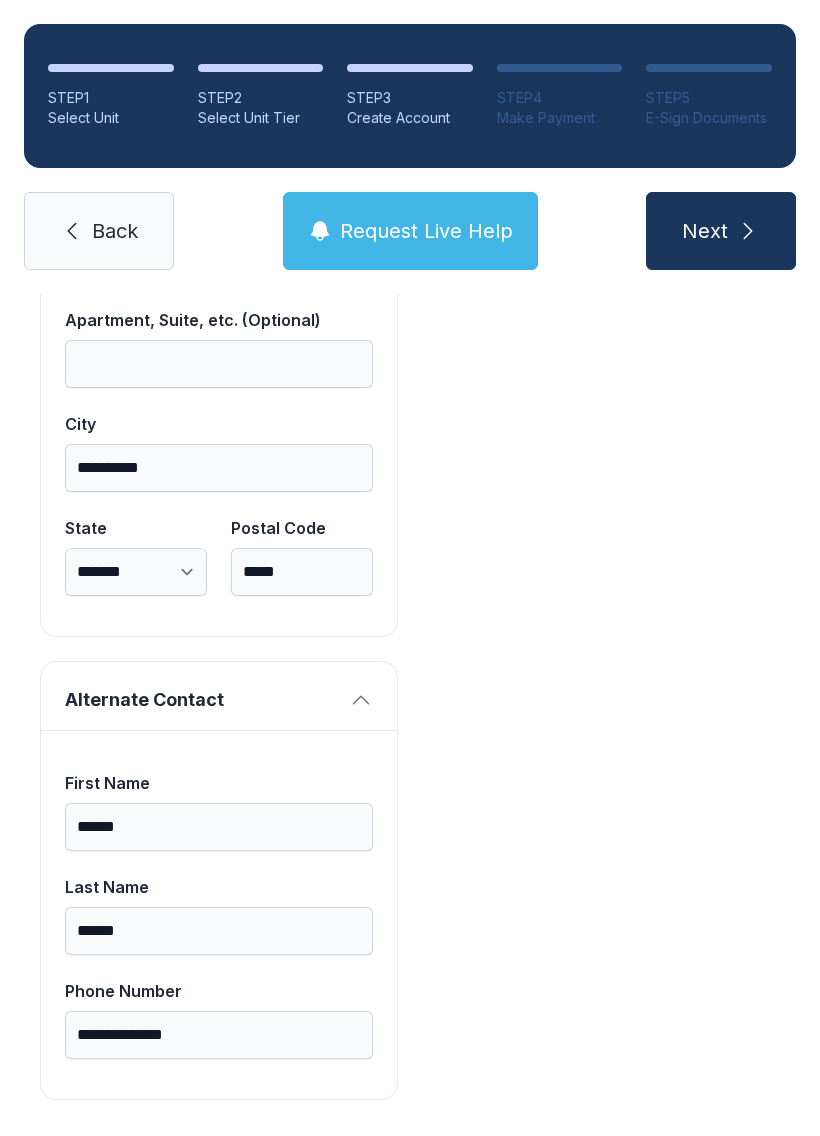 click on "Next" at bounding box center [721, 231] 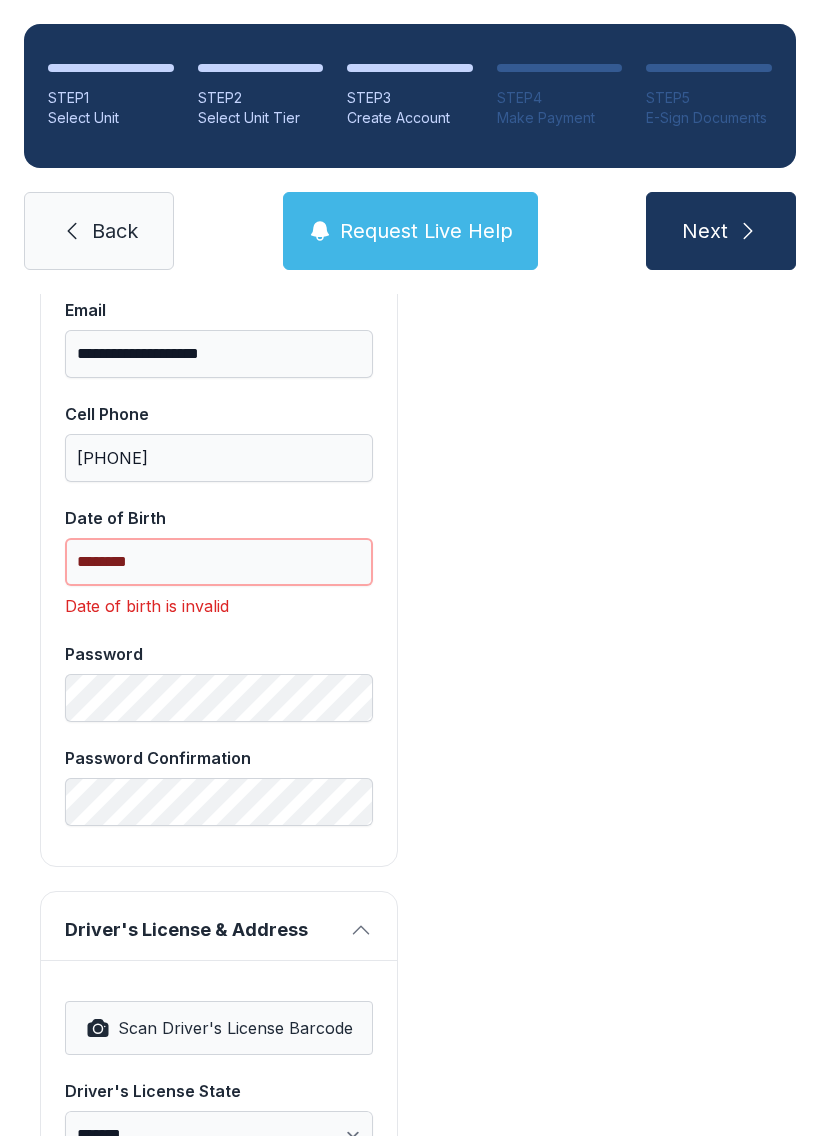 scroll, scrollTop: 657, scrollLeft: 0, axis: vertical 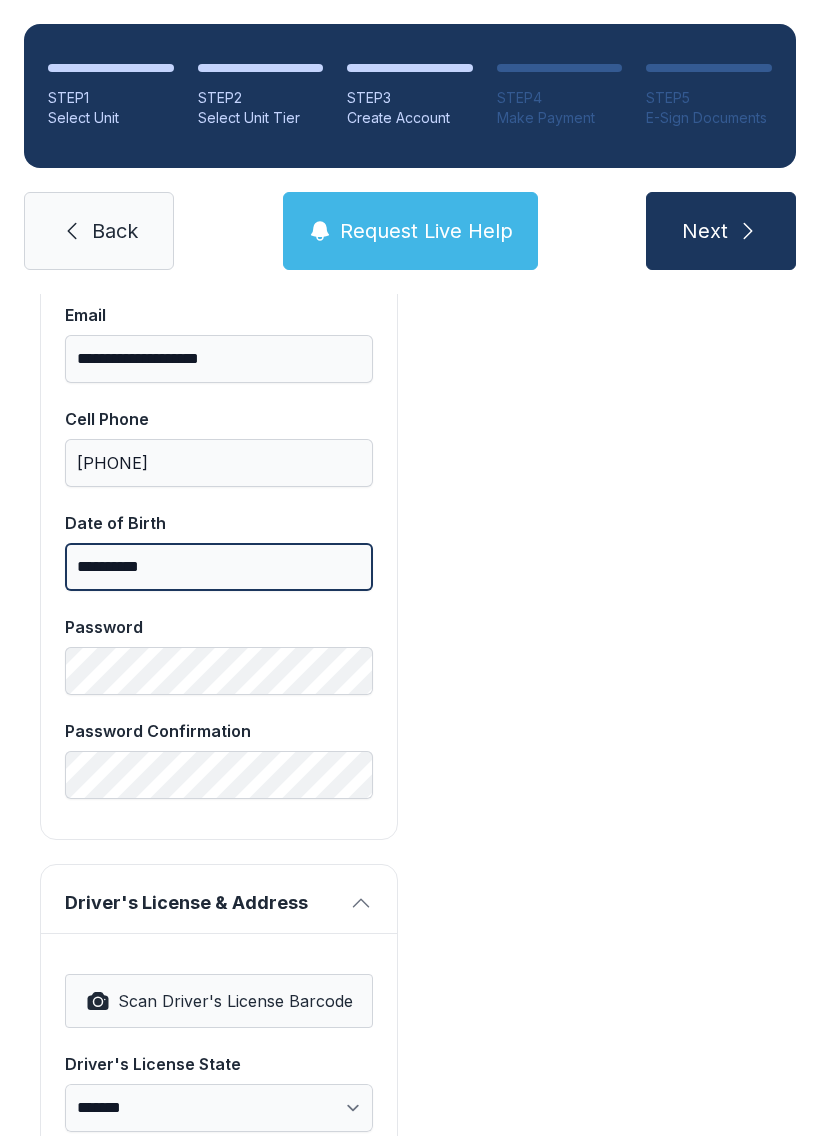 type on "**********" 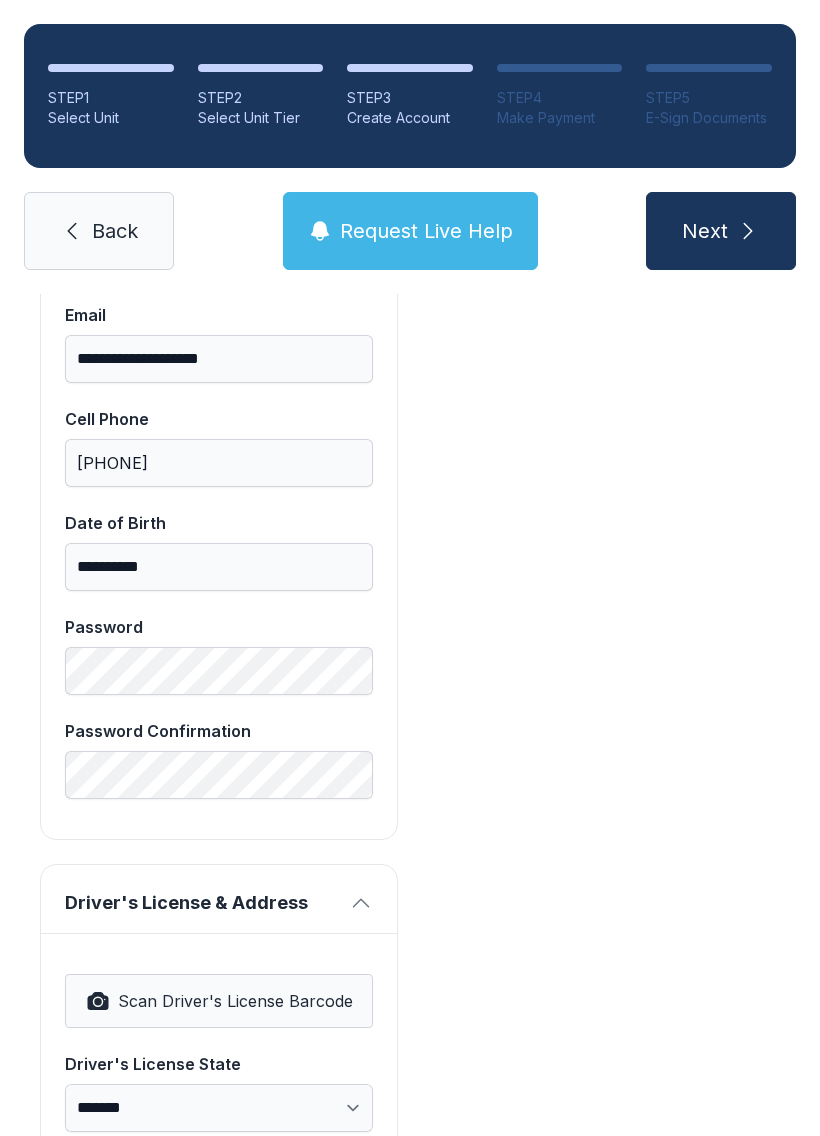 click on "Next" at bounding box center (705, 231) 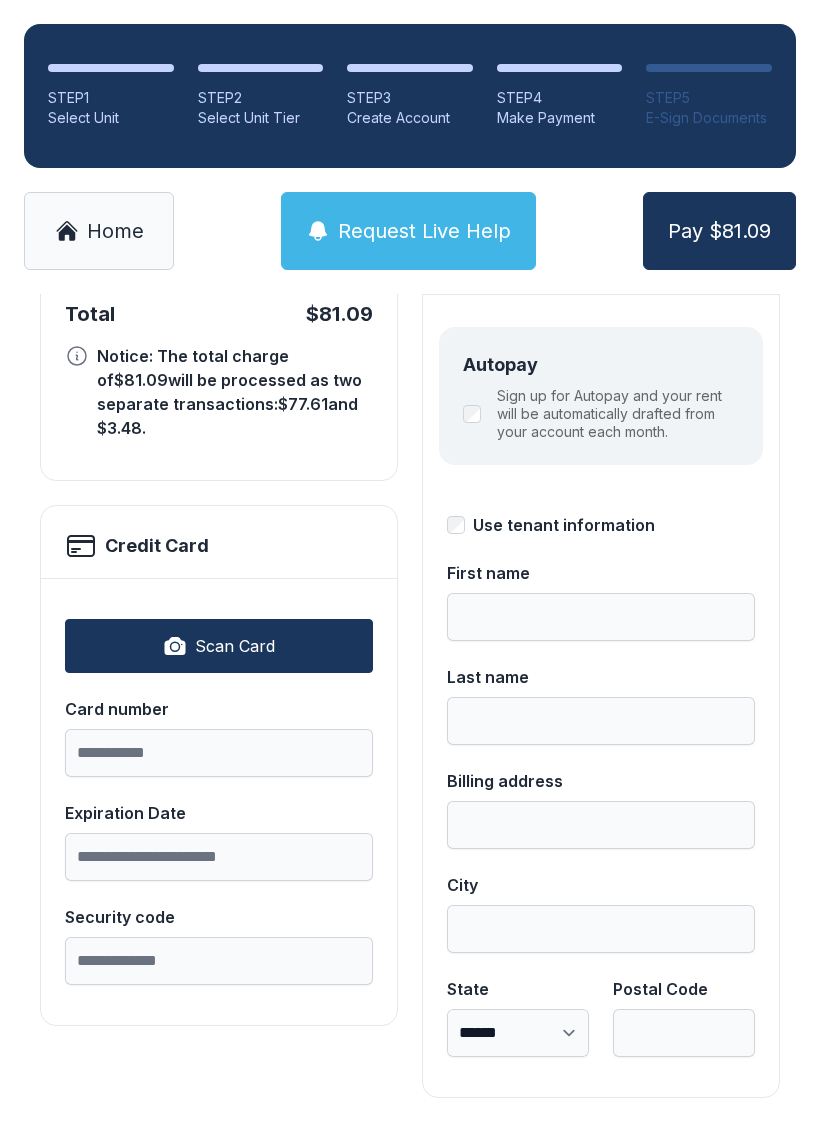 scroll, scrollTop: 218, scrollLeft: 0, axis: vertical 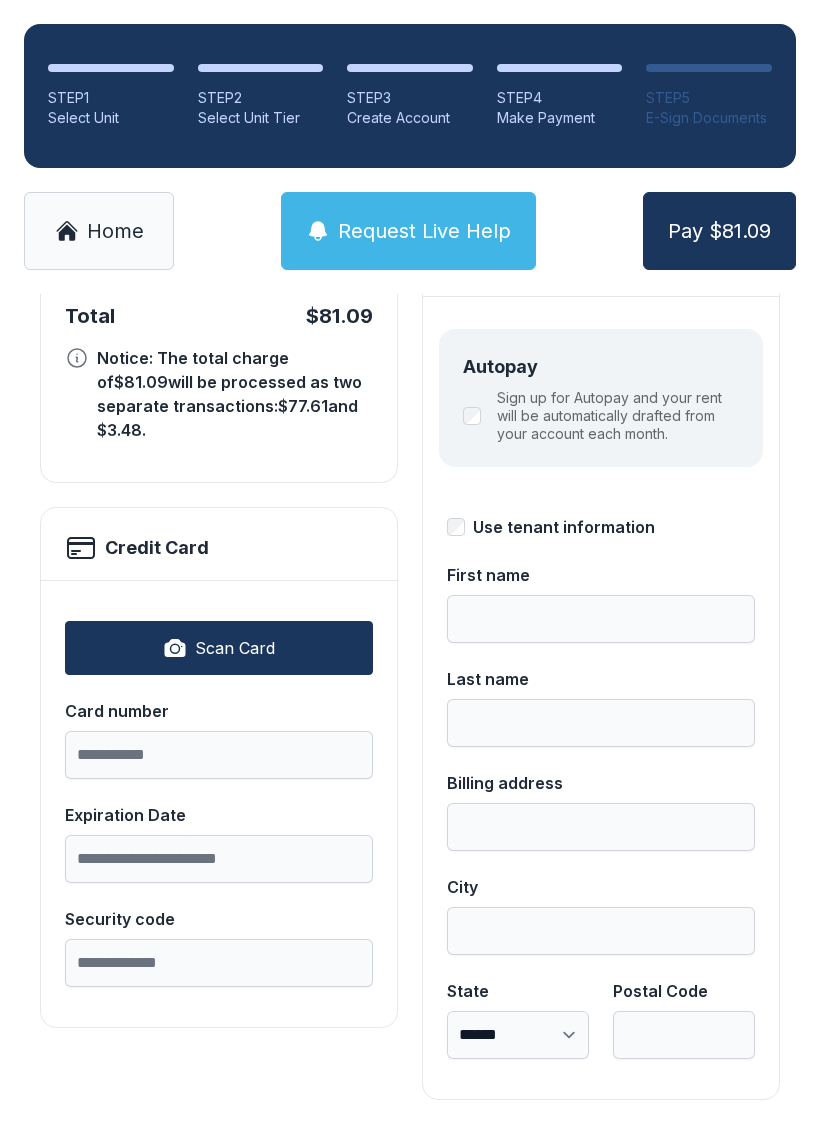 click on "Scan Card" at bounding box center (219, 648) 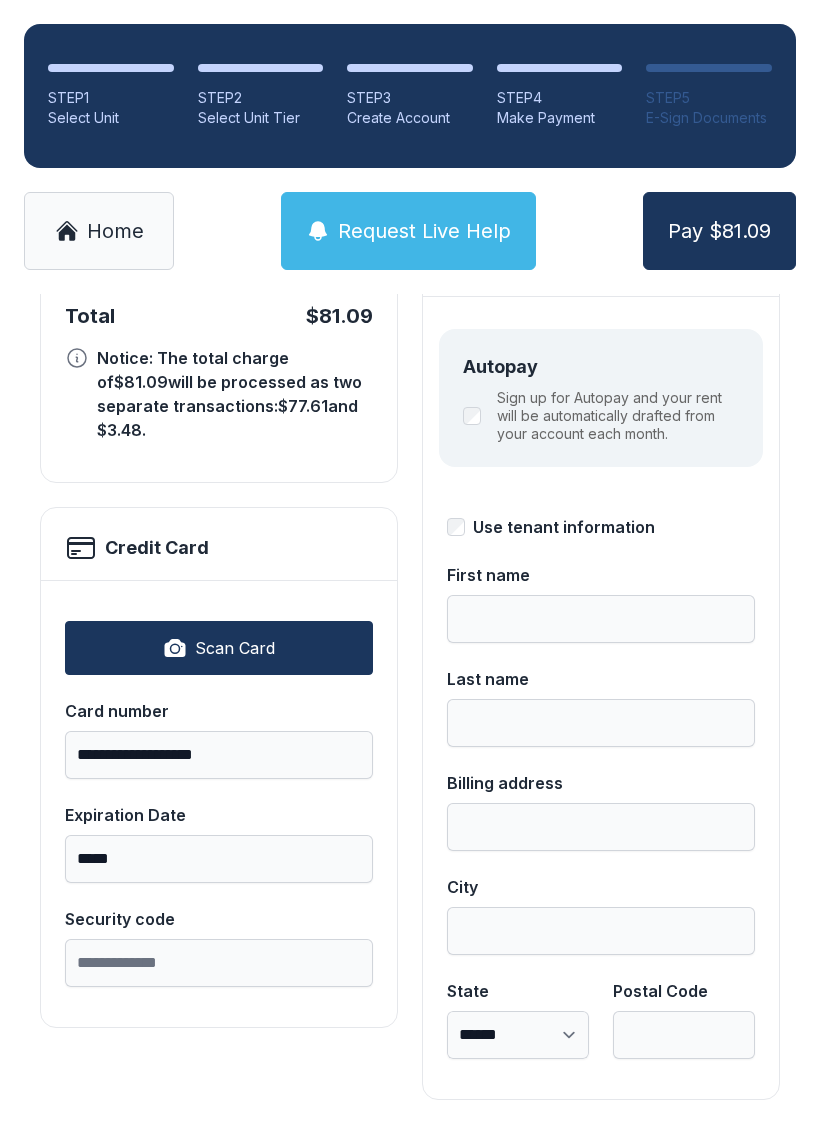 type on "**********" 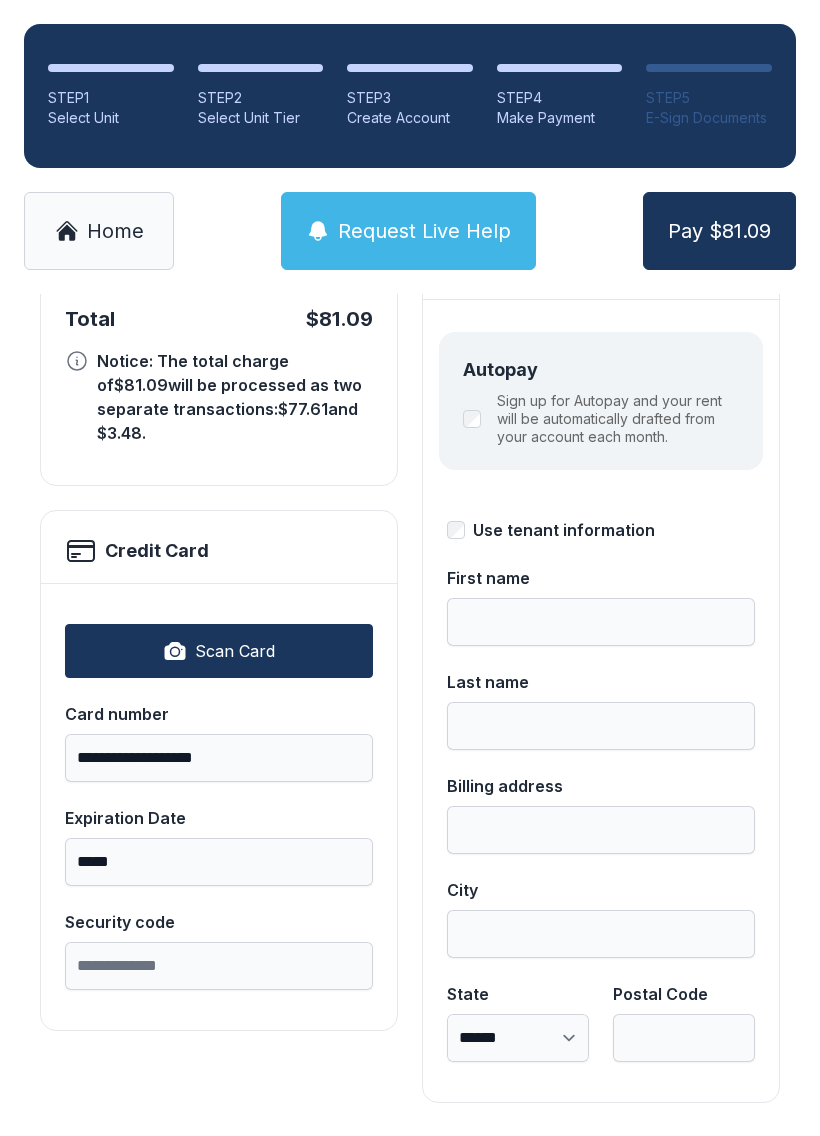 click on "**********" at bounding box center (601, 700) 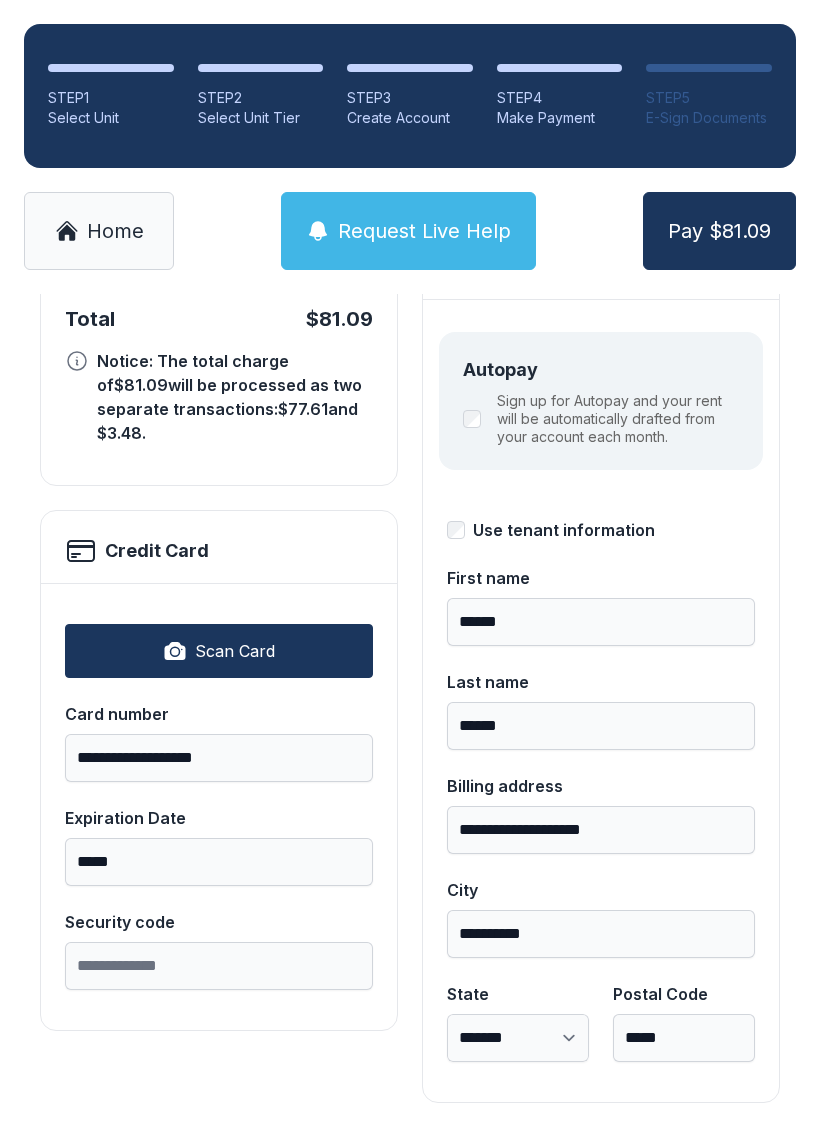 click on "**********" at bounding box center [601, 701] 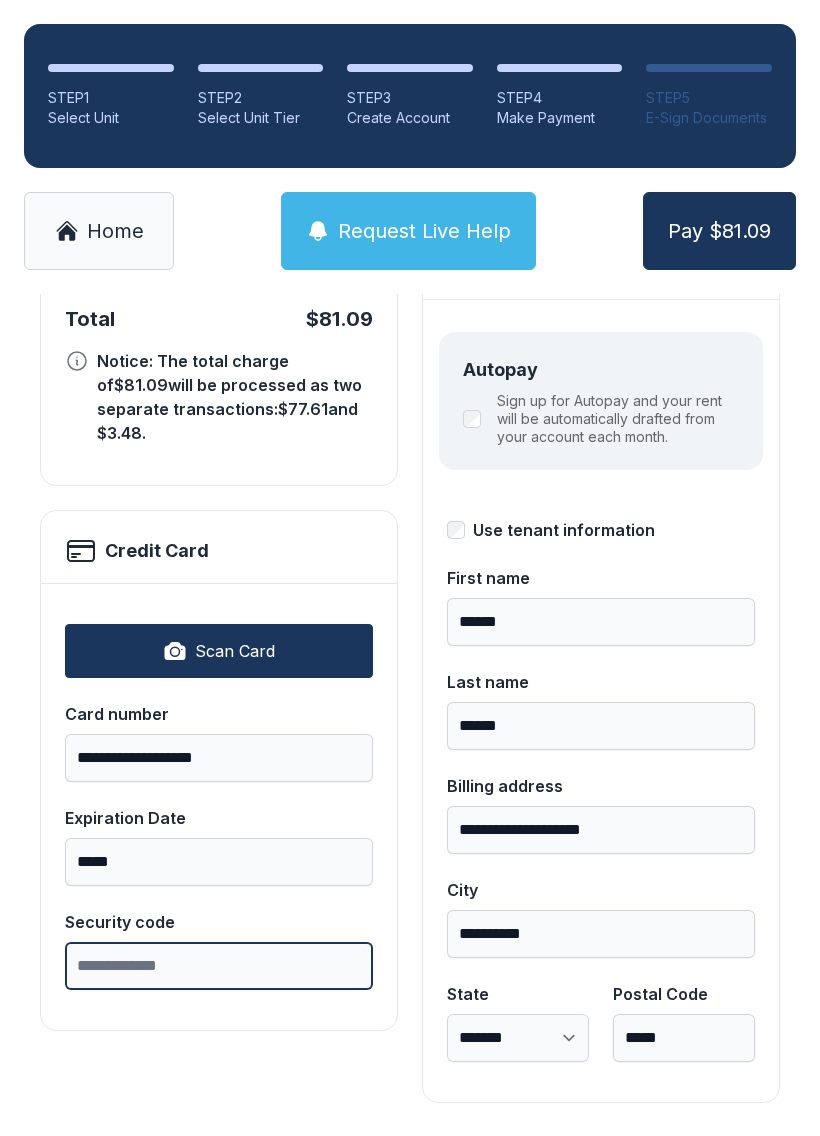 click on "Security code" at bounding box center [219, 966] 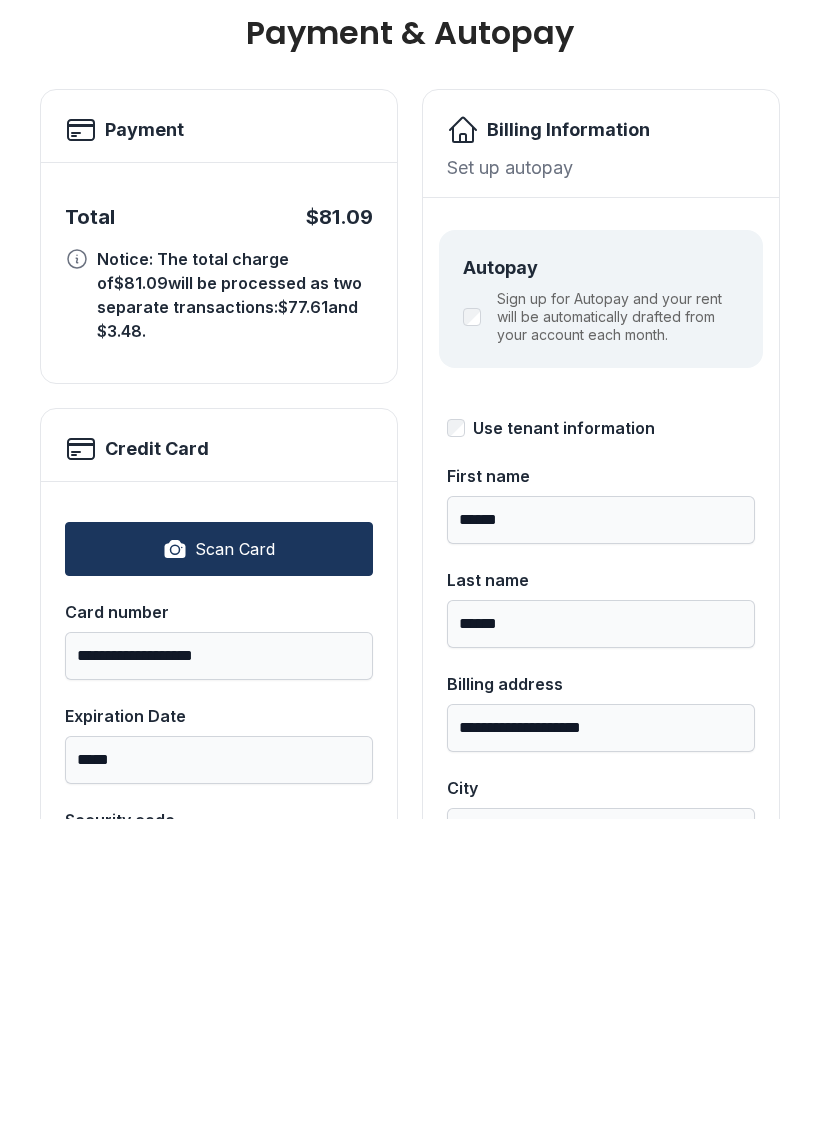 scroll, scrollTop: 0, scrollLeft: 0, axis: both 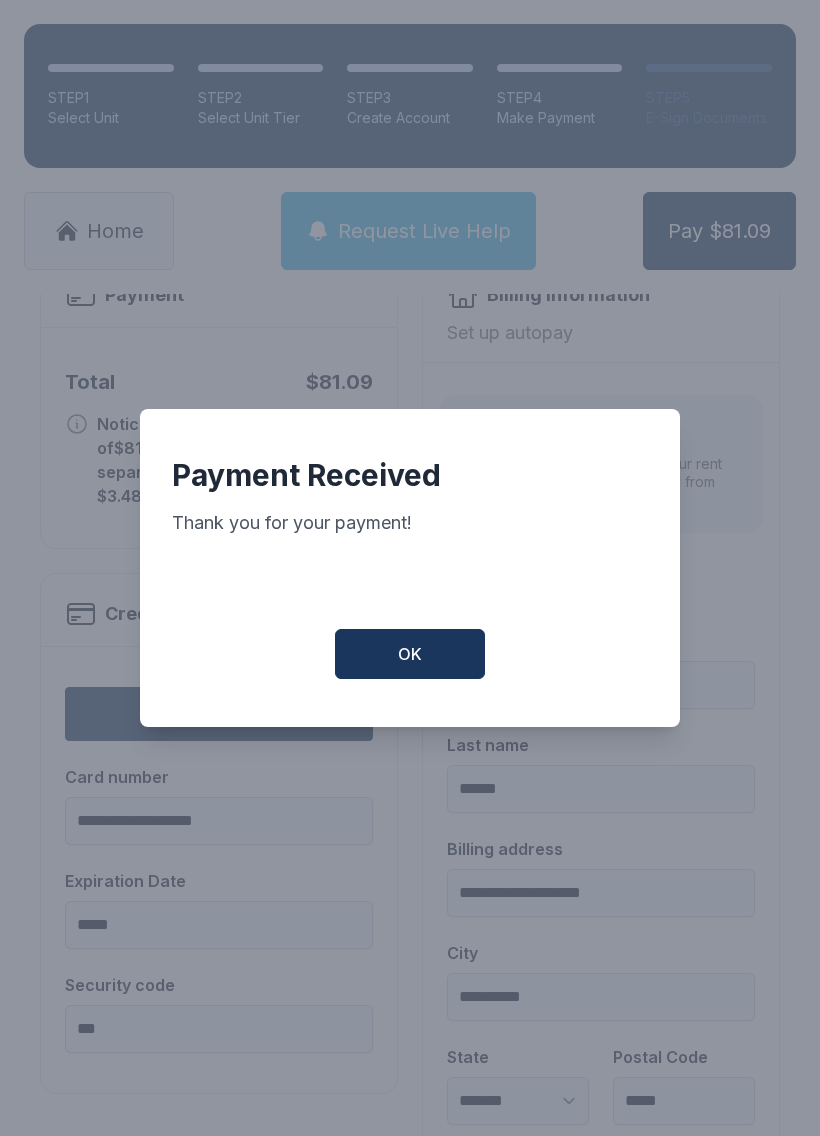 click on "OK" at bounding box center (410, 654) 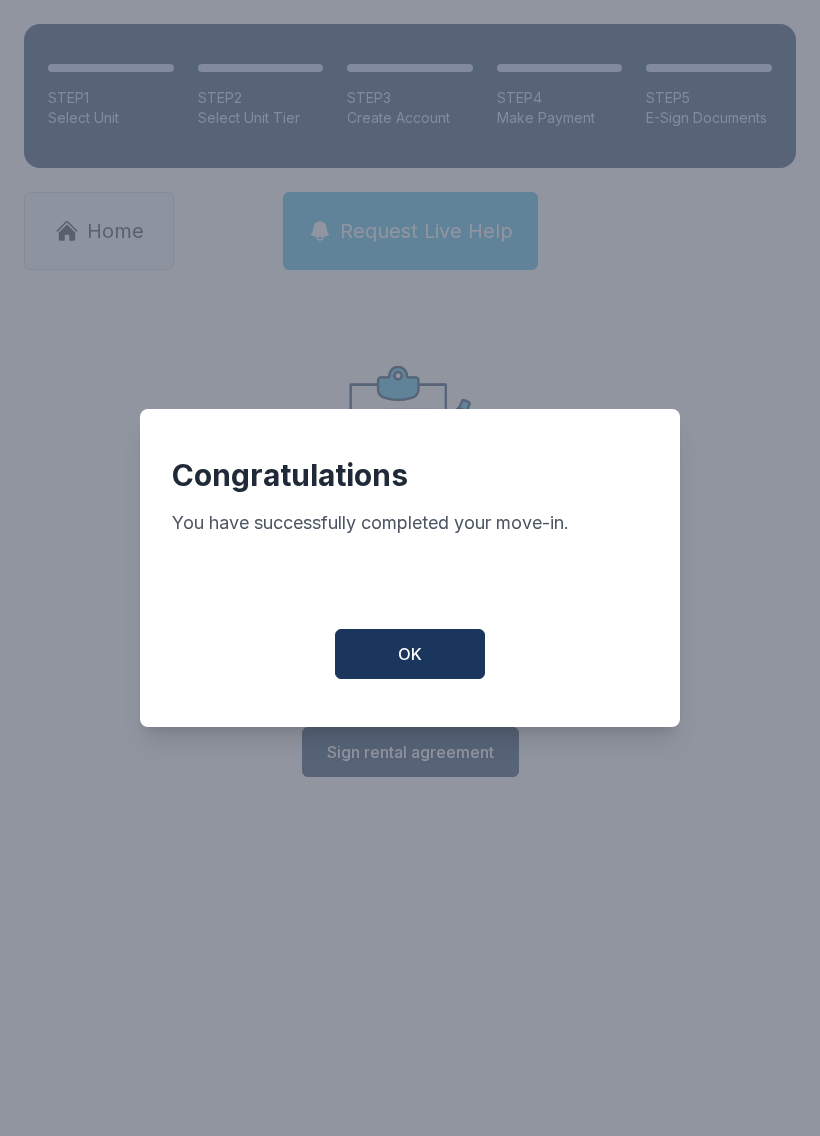 click on "OK" at bounding box center [410, 654] 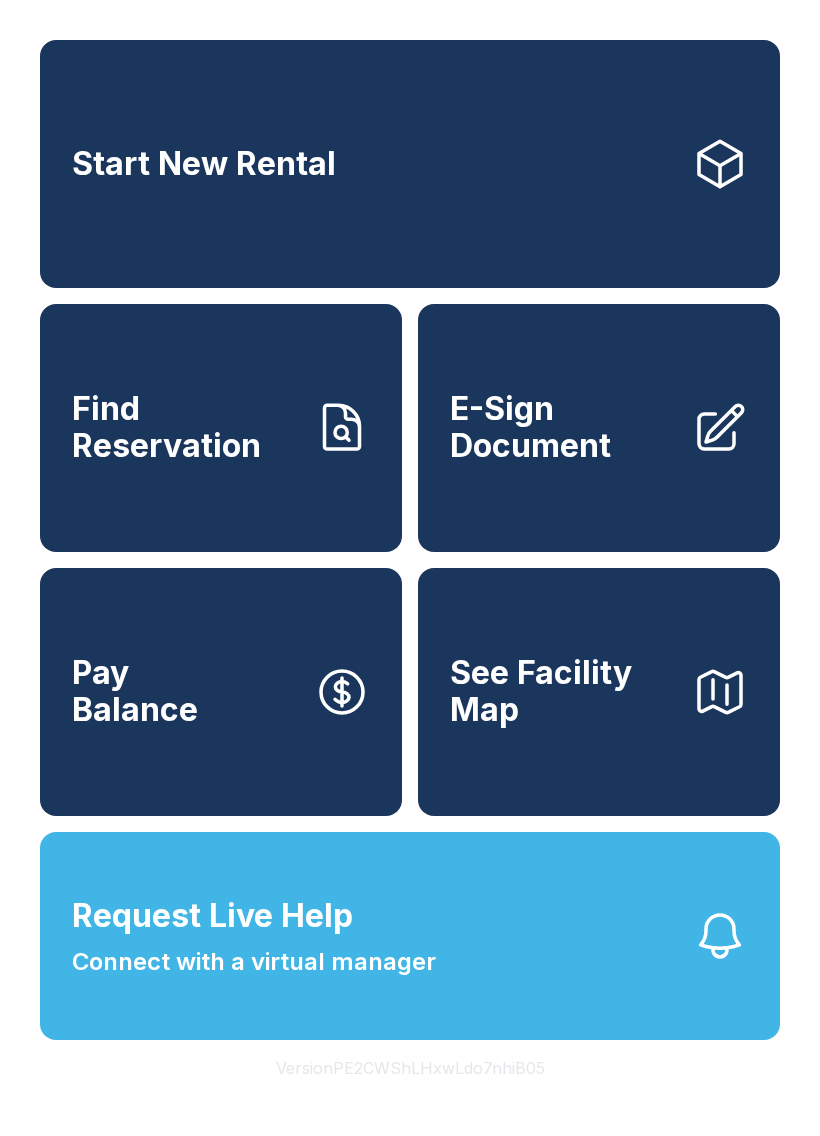 click on "See Facility Map" at bounding box center (563, 691) 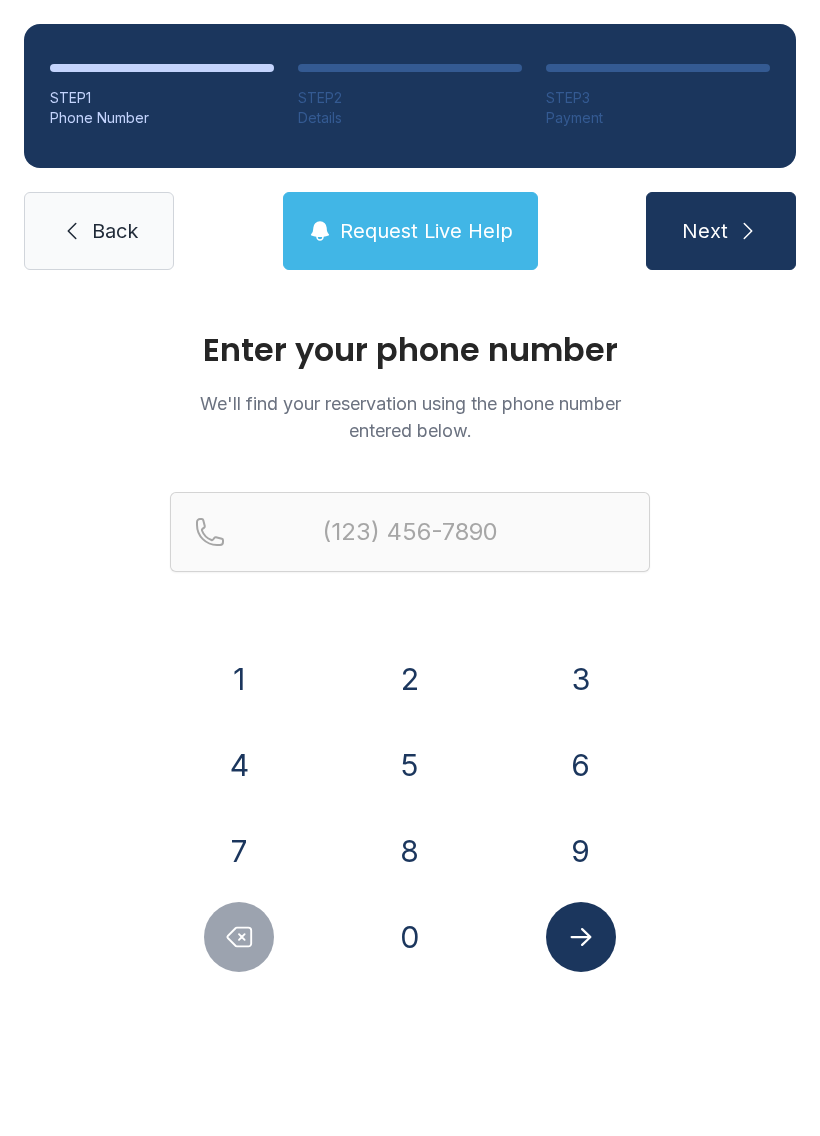 click on "Request Live Help" at bounding box center (426, 231) 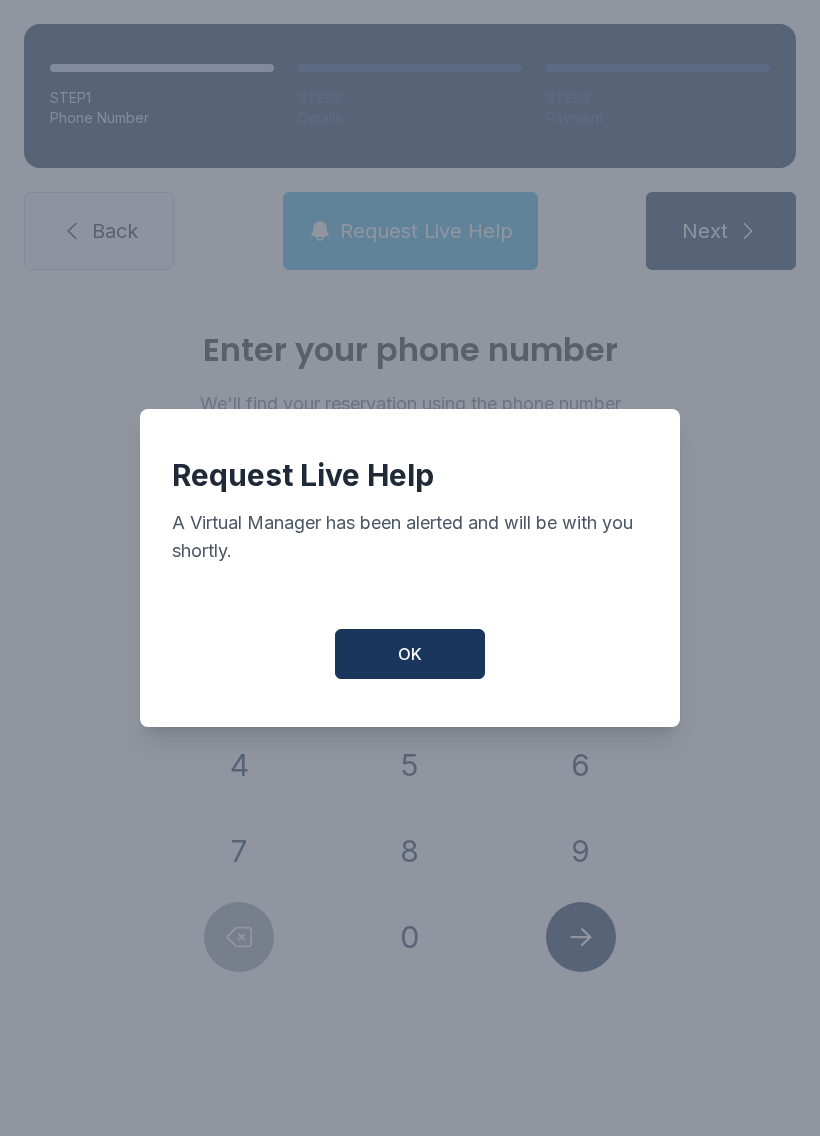 click on "OK" at bounding box center (410, 654) 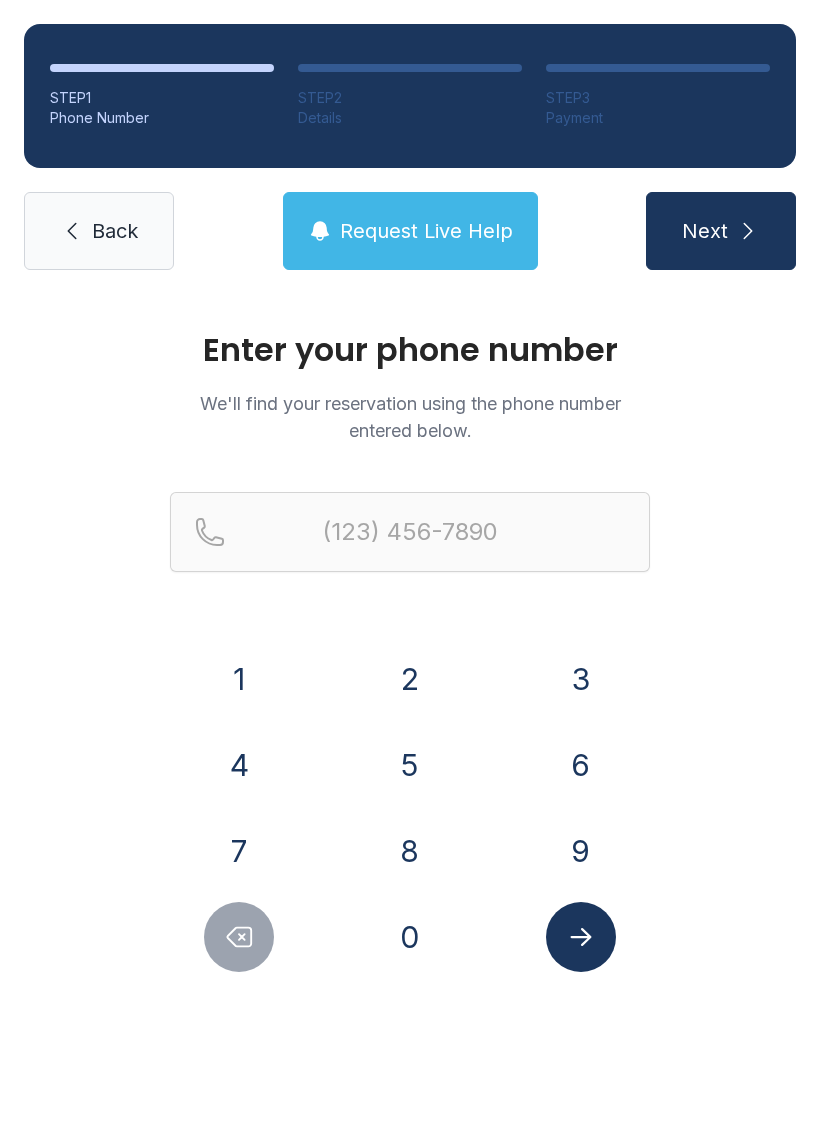 click on "4" at bounding box center (239, 765) 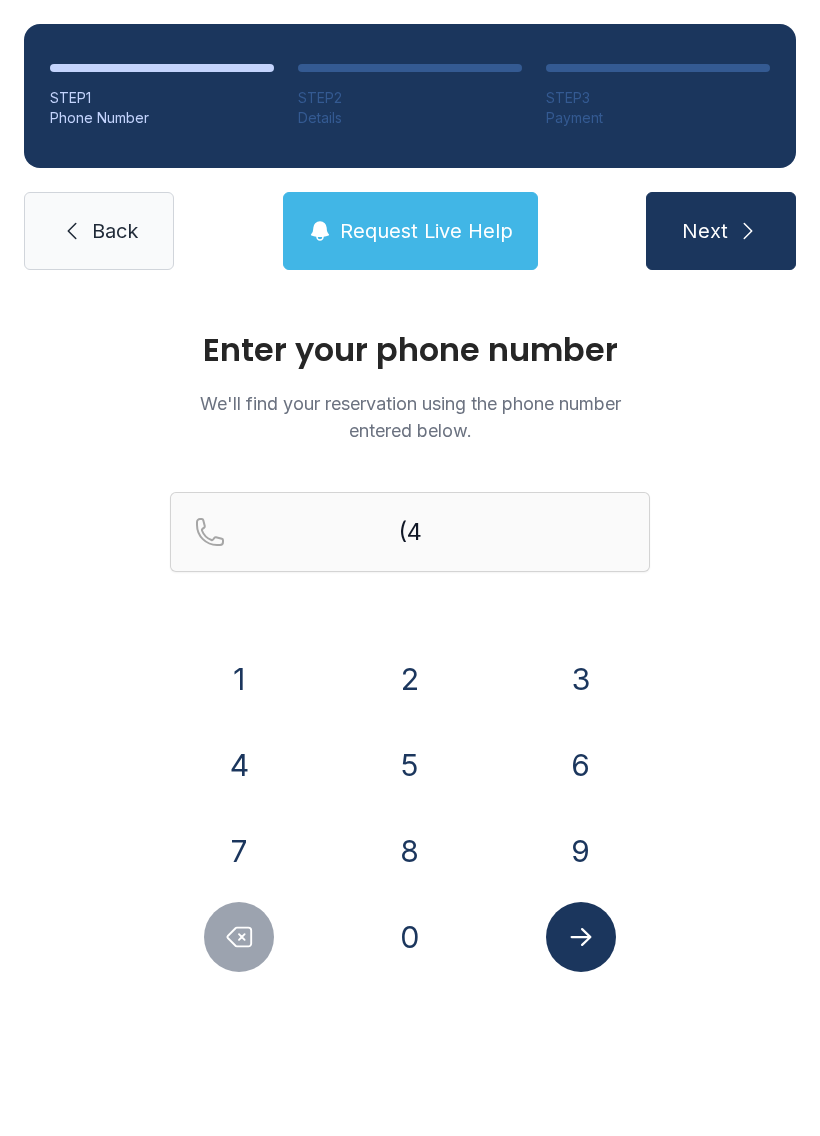 click on "7" at bounding box center [239, 851] 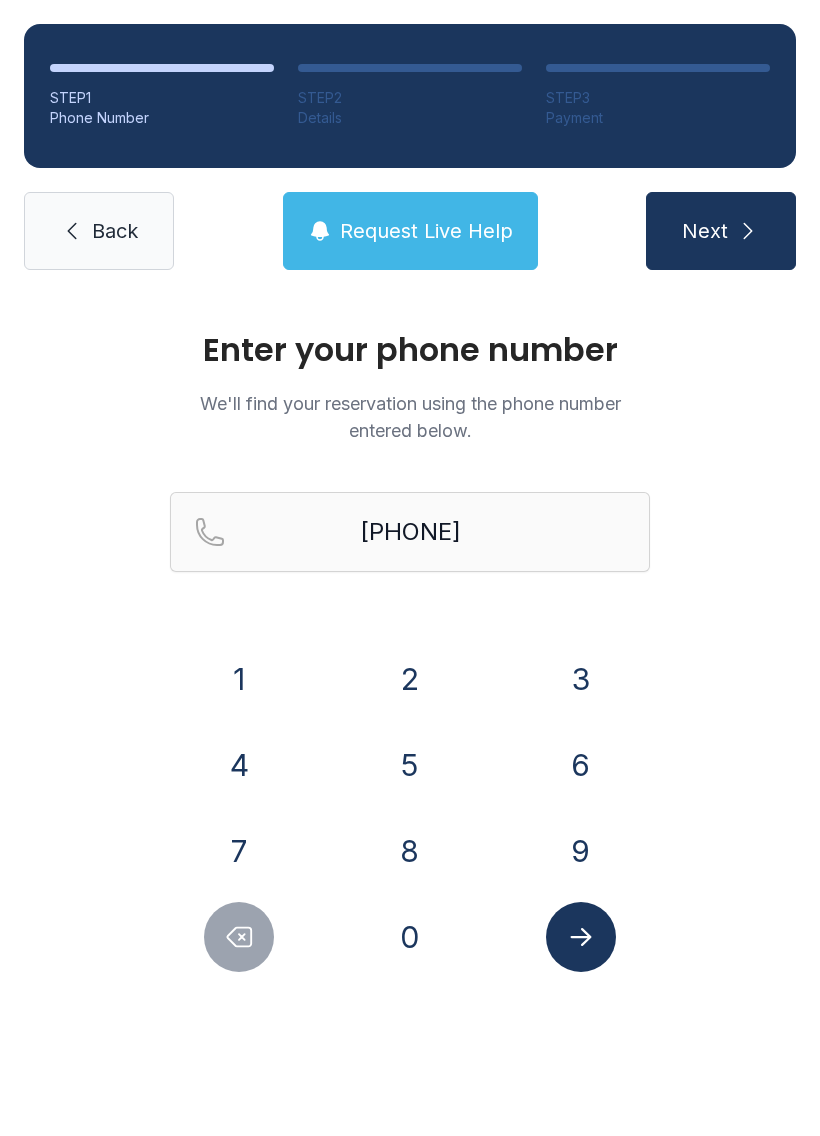 click on "0" at bounding box center [410, 937] 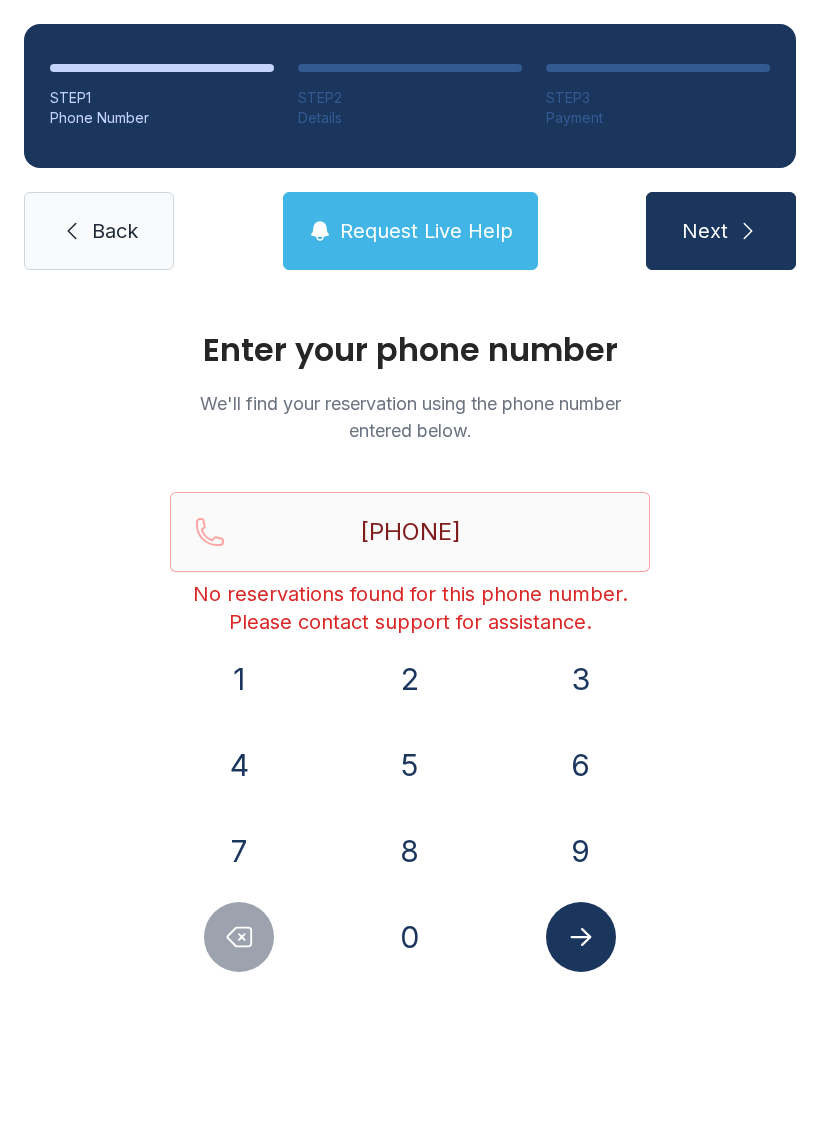 click at bounding box center [580, 937] 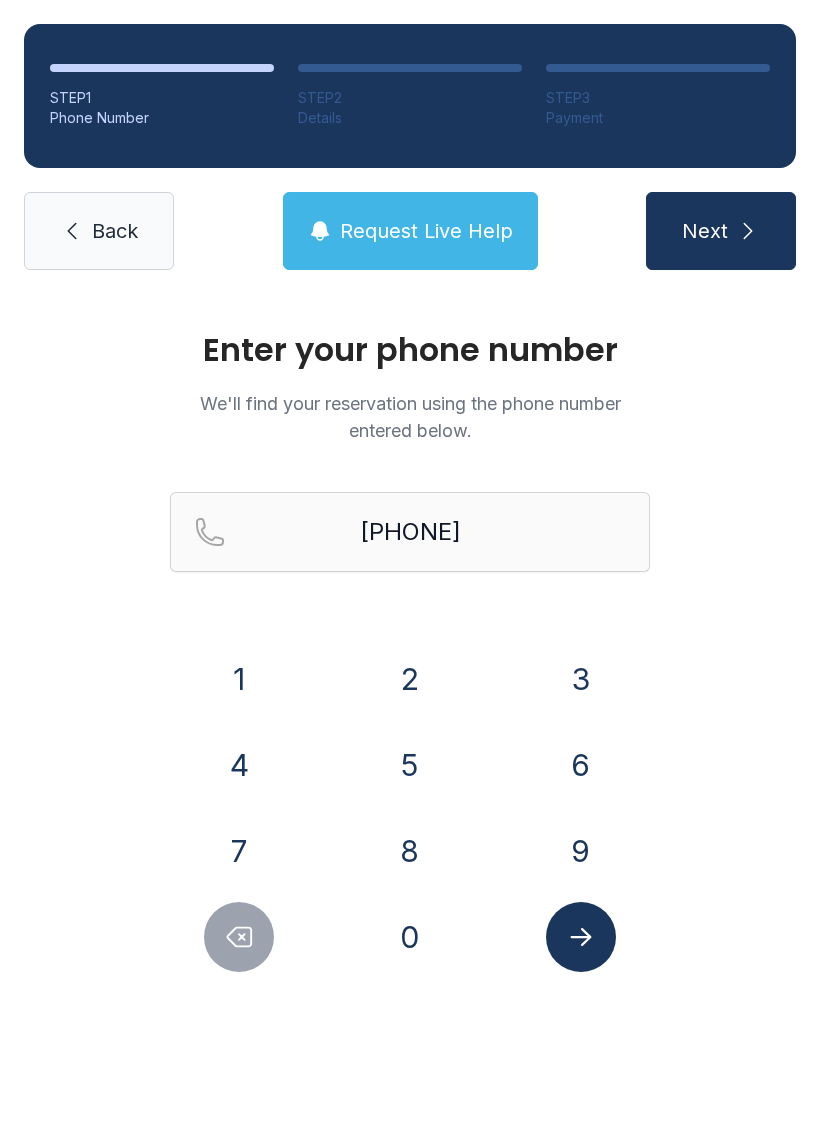 click at bounding box center [581, 937] 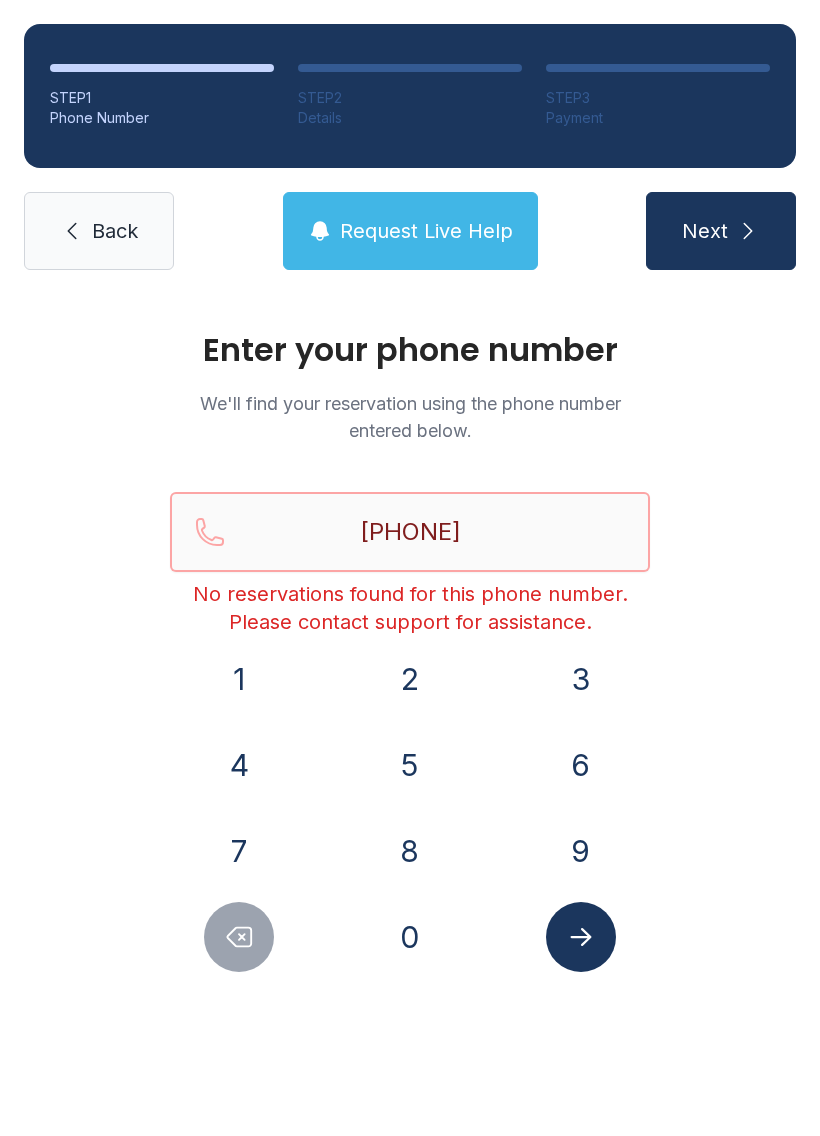 click on "[PHONE]" at bounding box center [410, 532] 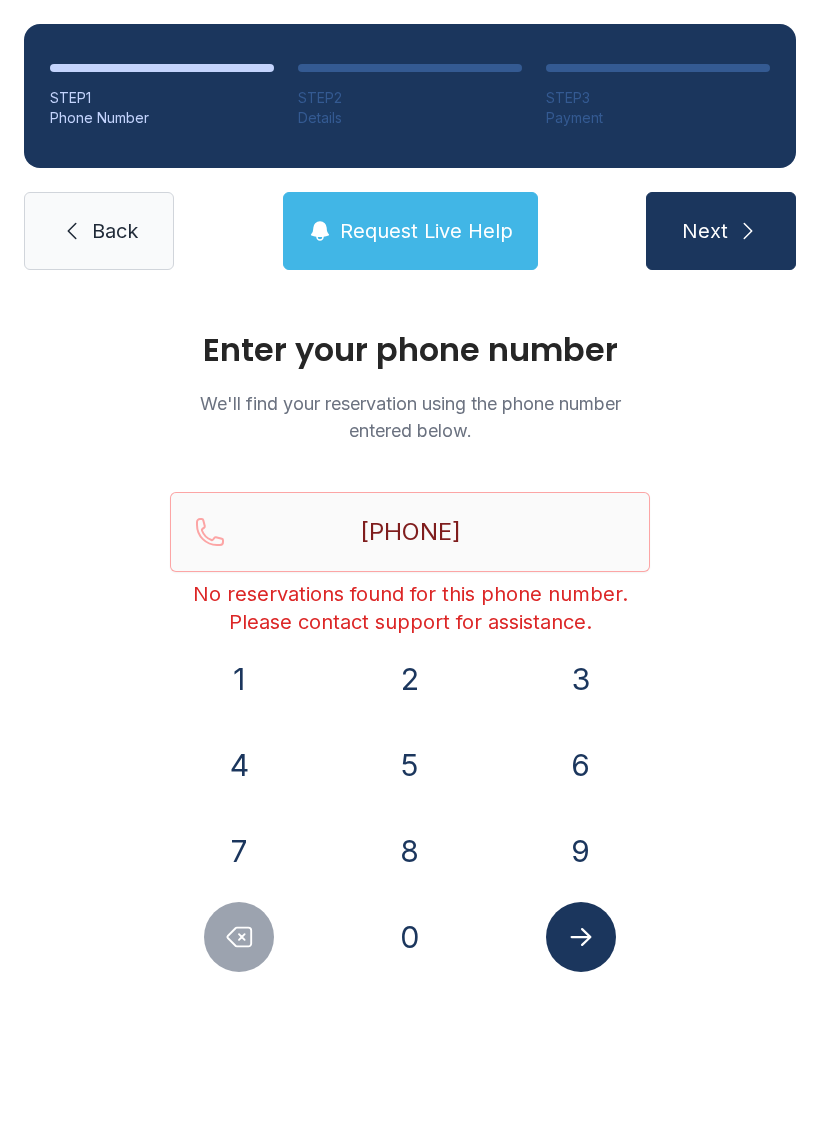 click on "Back" at bounding box center [99, 231] 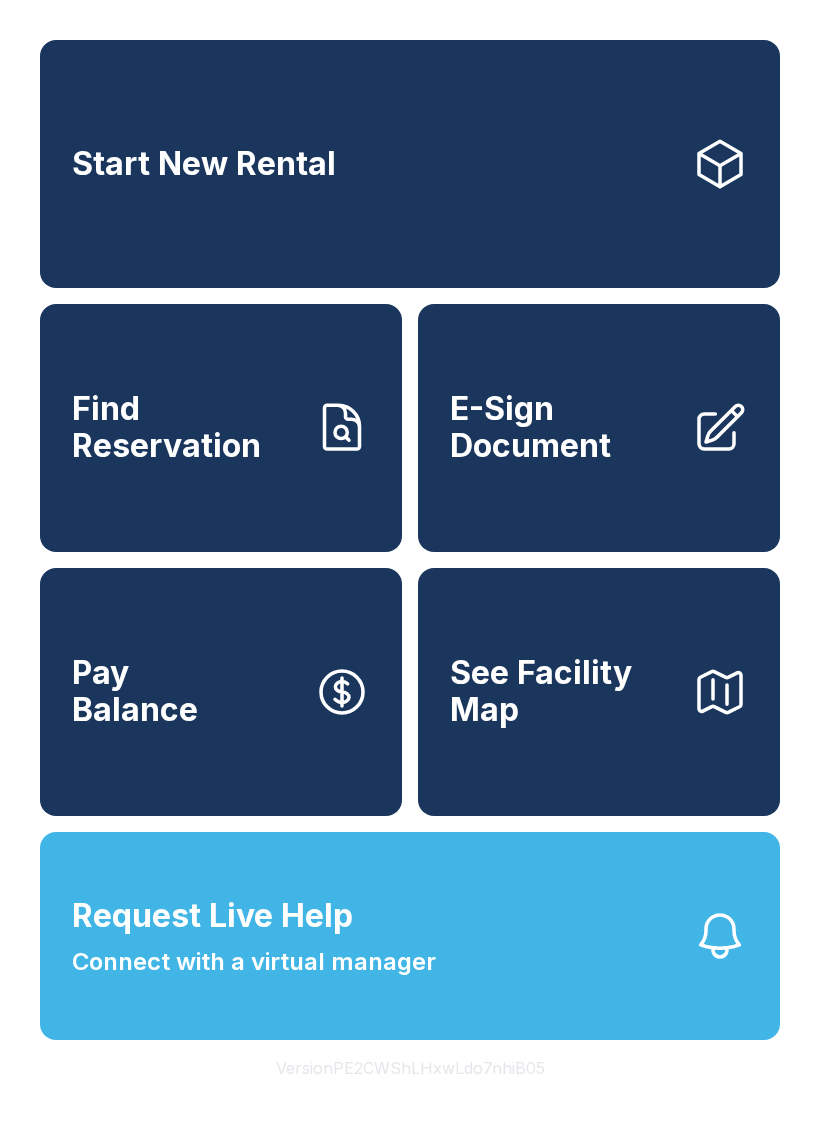 click on "Find Reservation" at bounding box center (221, 428) 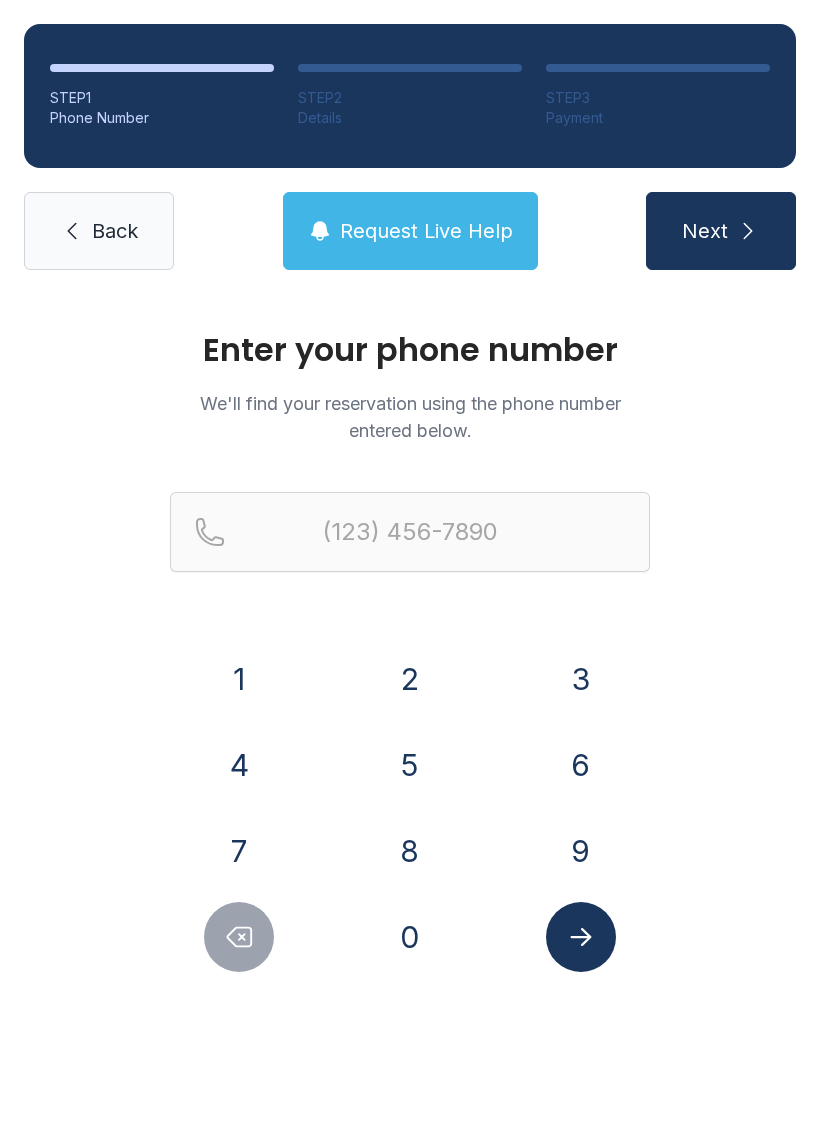 click on "4" at bounding box center [239, 765] 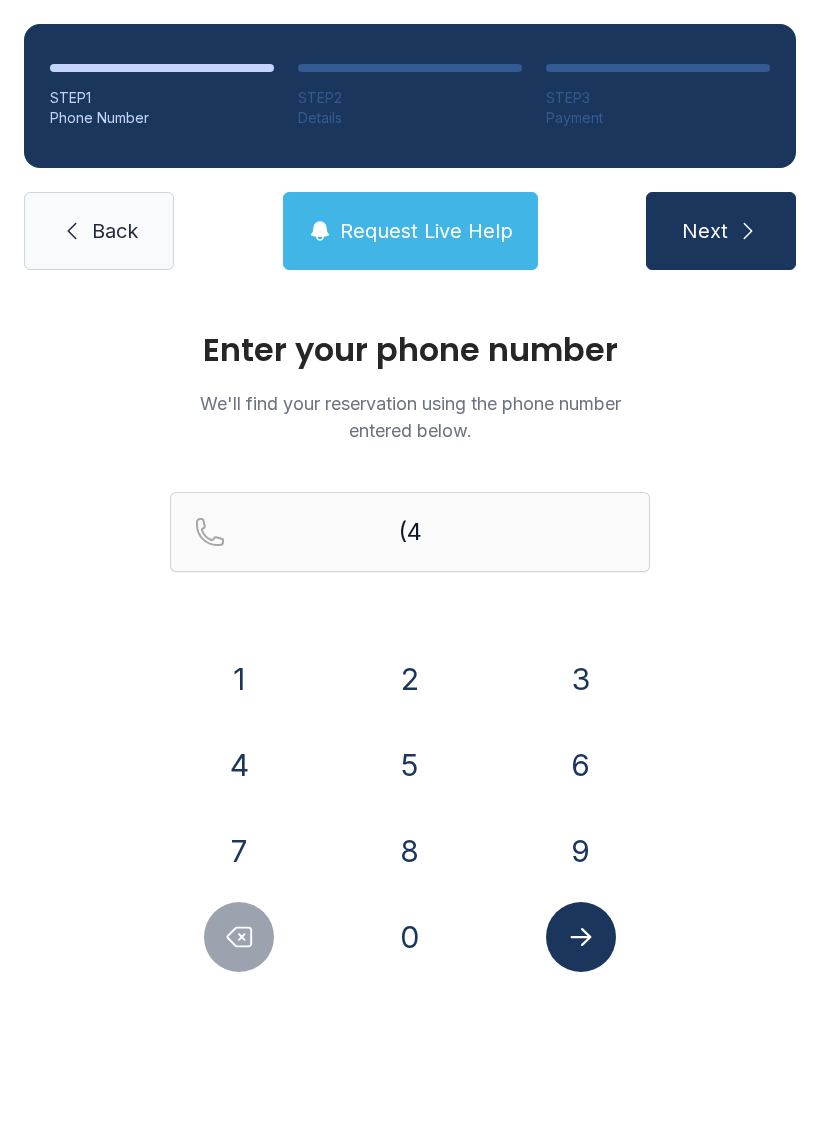 click on "7" at bounding box center (239, 851) 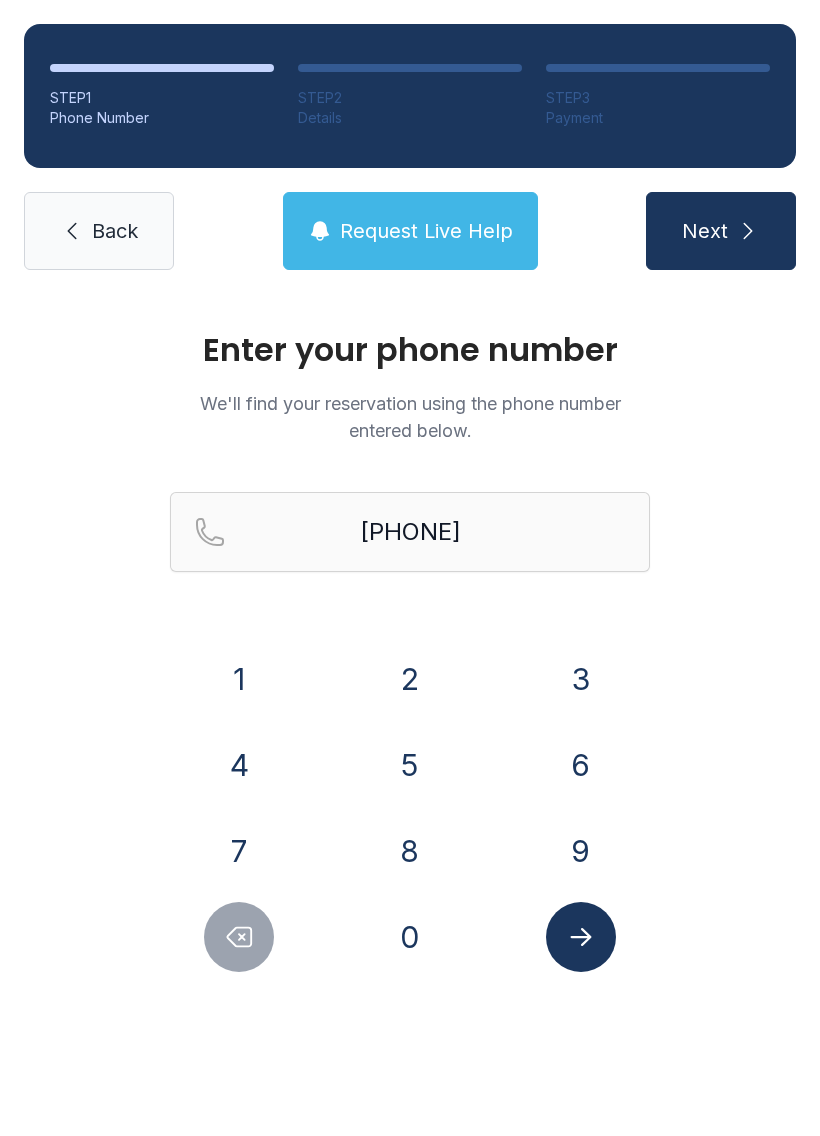 click on "0" at bounding box center [410, 937] 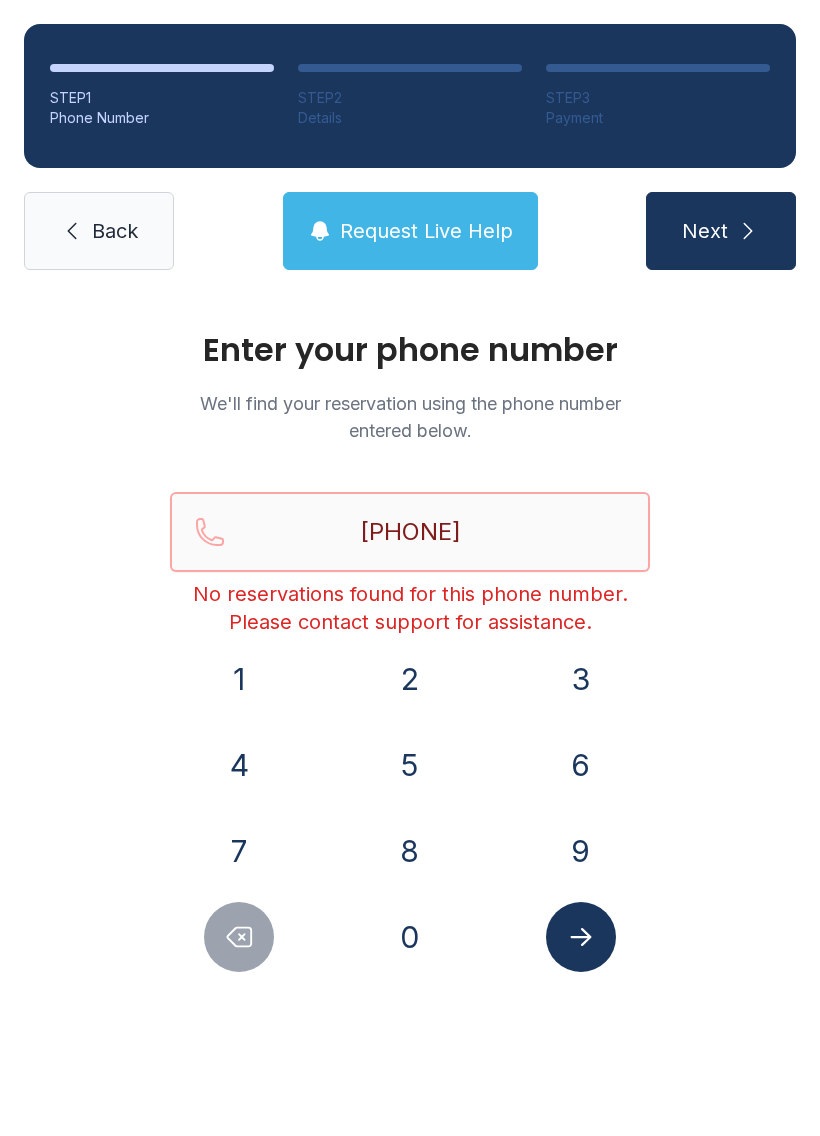 click on "[PHONE]" at bounding box center (410, 532) 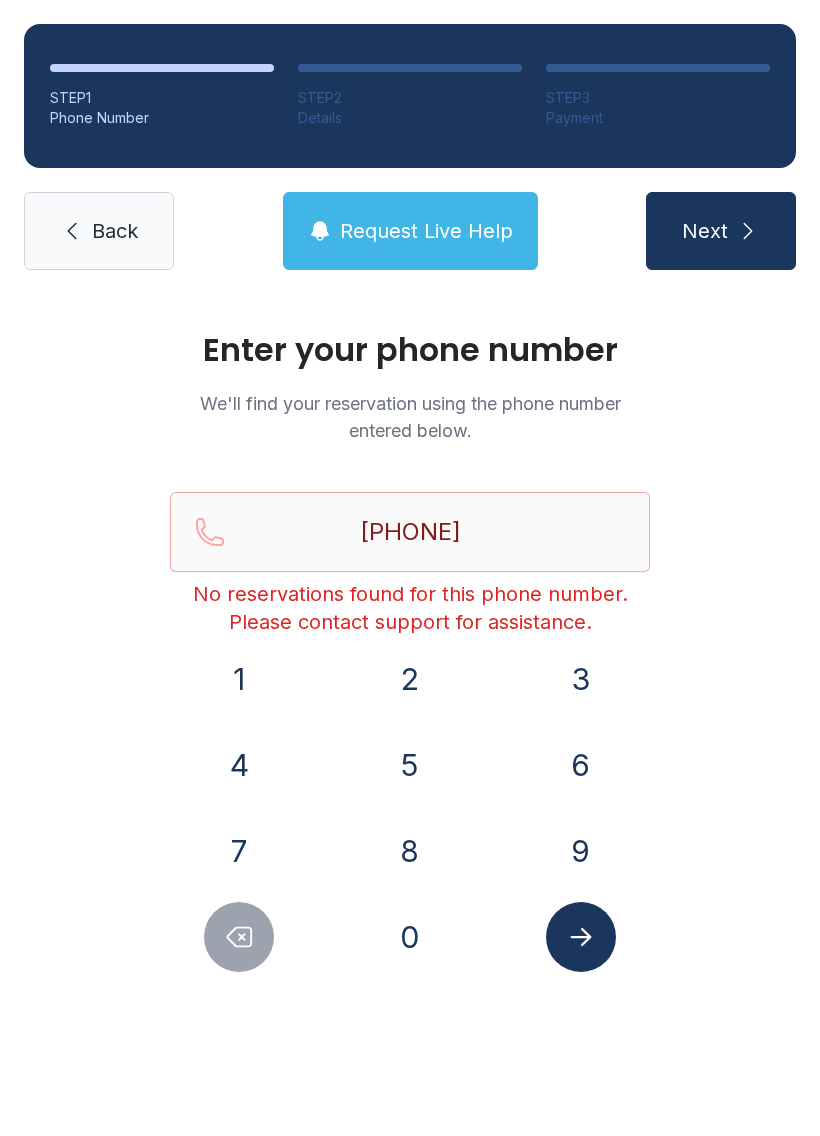click on "Enter your phone number We'll find your reservation using the phone number entered below. [PHONE] No reservations found for this phone number. Please contact support for assistance. [NUM] [NUM] [NUM] [NUM] [NUM] [NUM] [NUM] [NUM] [NUM] [NUM]" at bounding box center [410, 673] 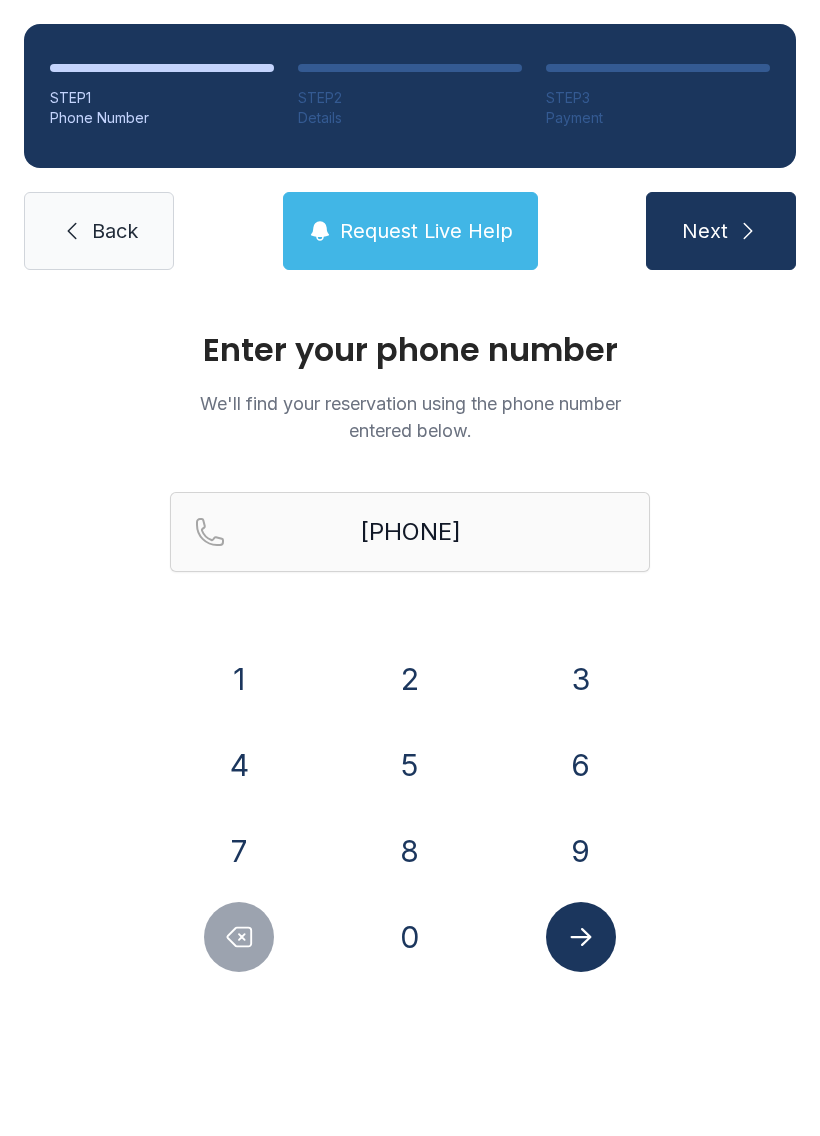 click on "STEP  1 Phone Number STEP  2 Details STEP  3 Payment Back Request Live Help Next" at bounding box center (410, 147) 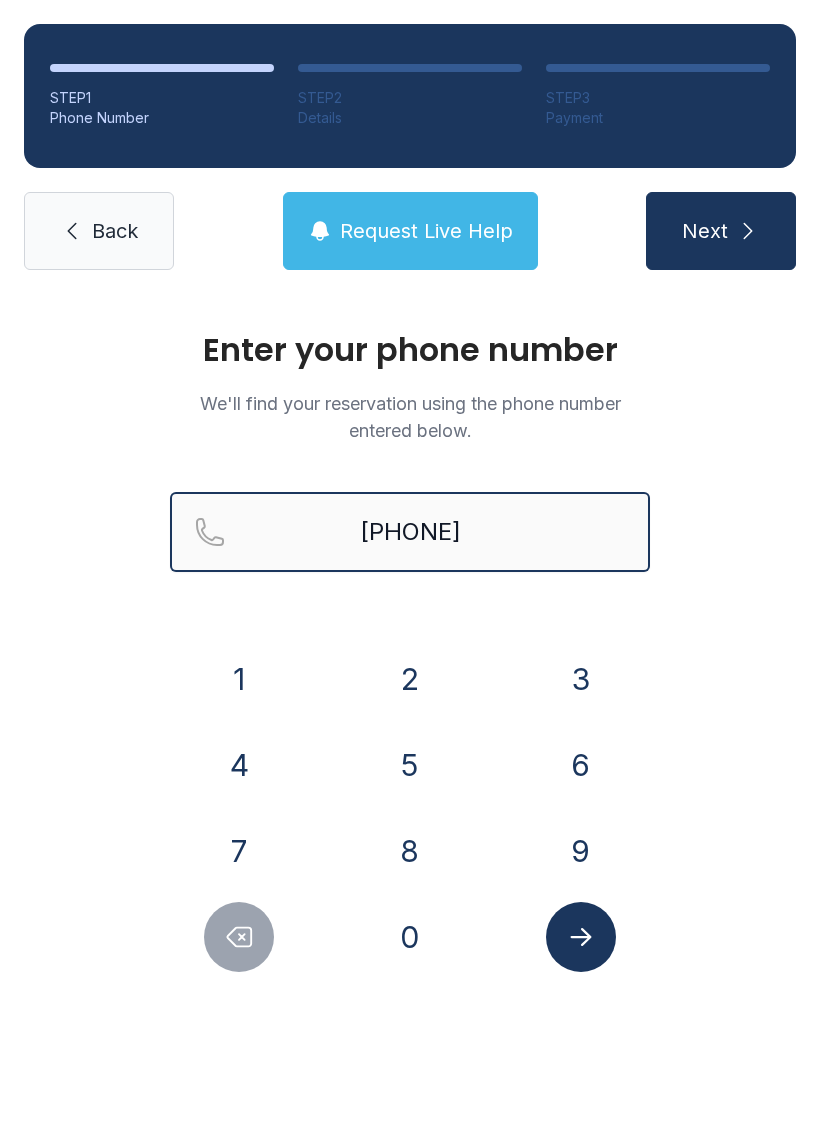 click on "[PHONE]" at bounding box center (410, 532) 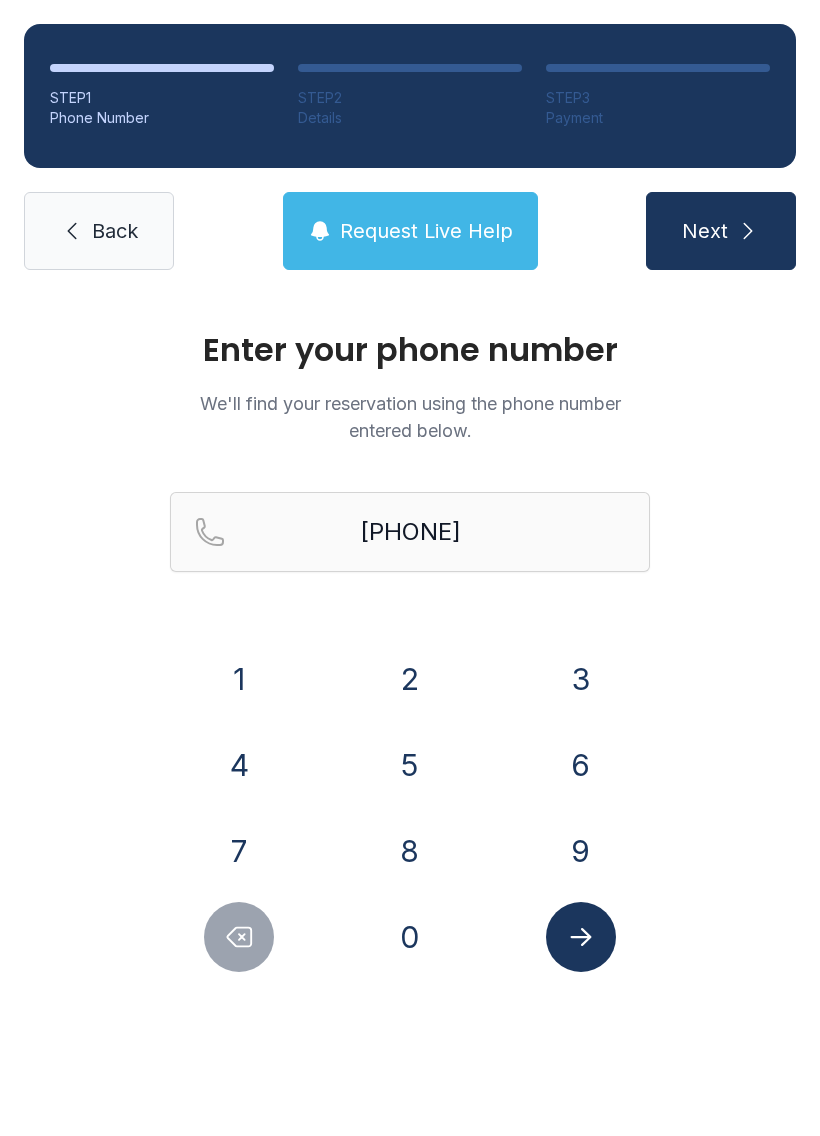 click on "Next" at bounding box center [705, 231] 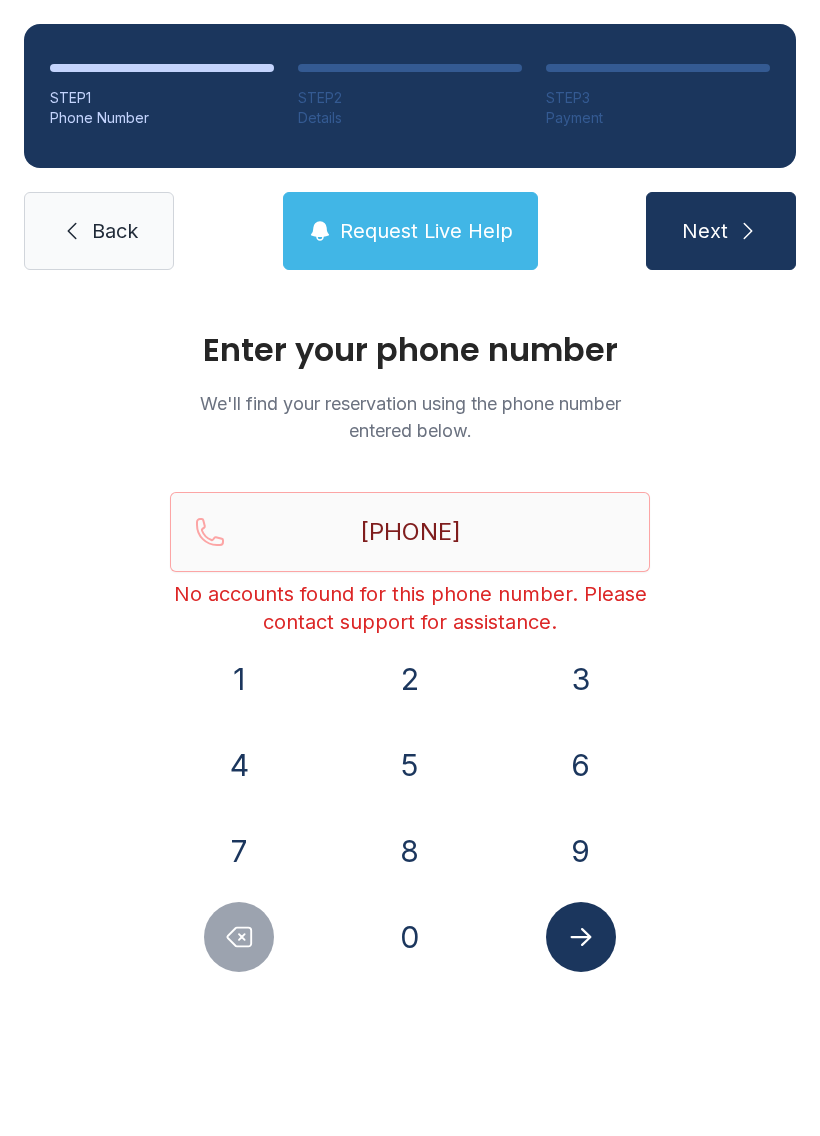 click at bounding box center (581, 937) 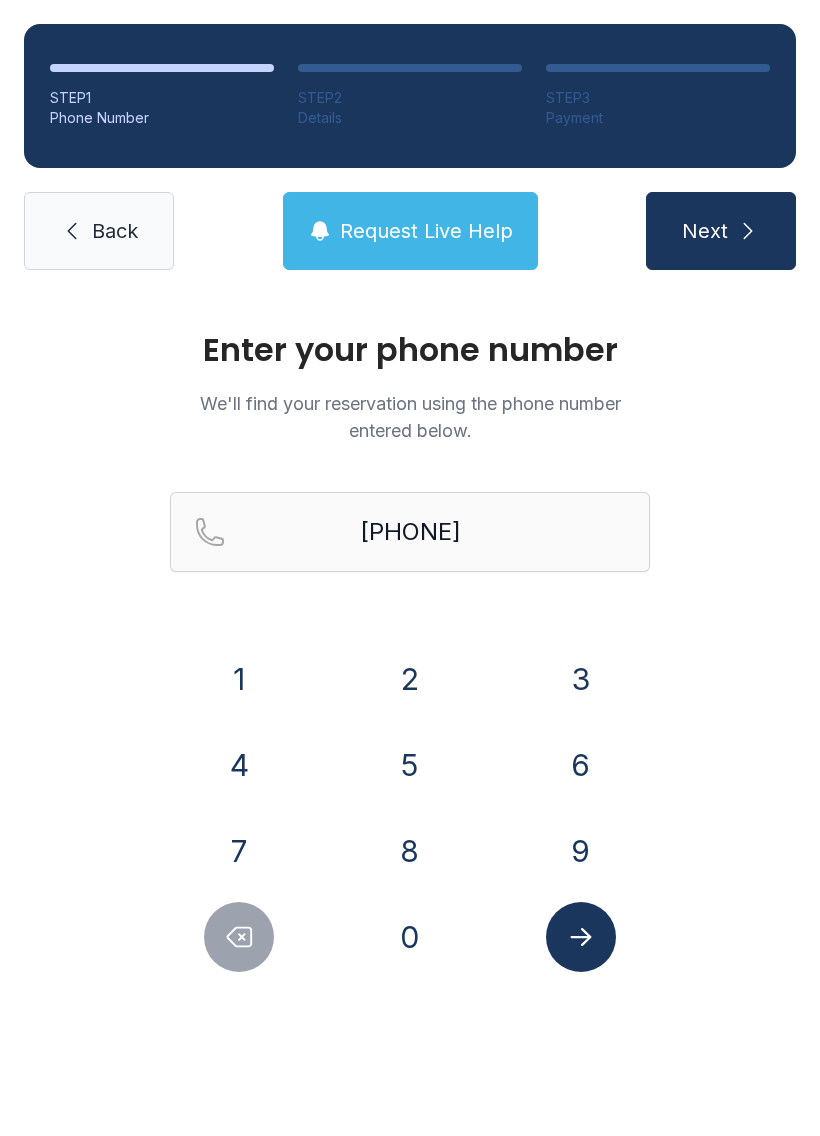 click on "Request Live Help" at bounding box center [410, 231] 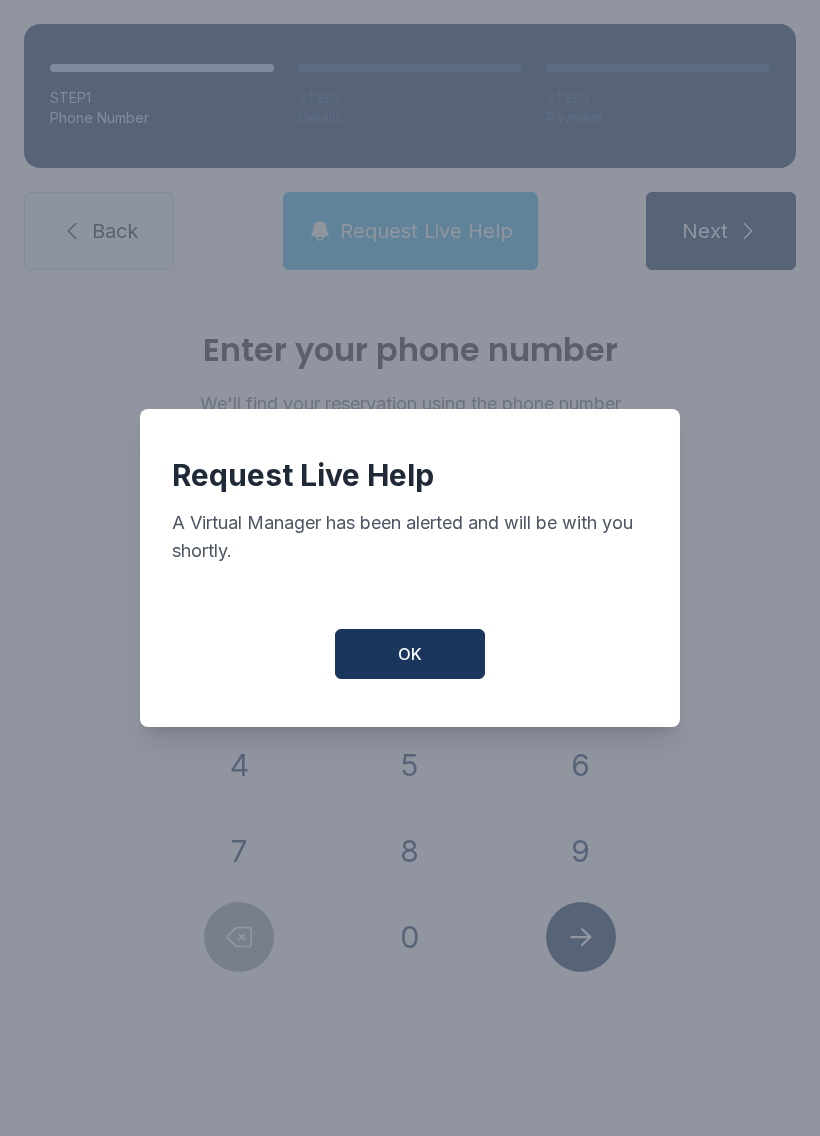 click on "OK" at bounding box center (410, 654) 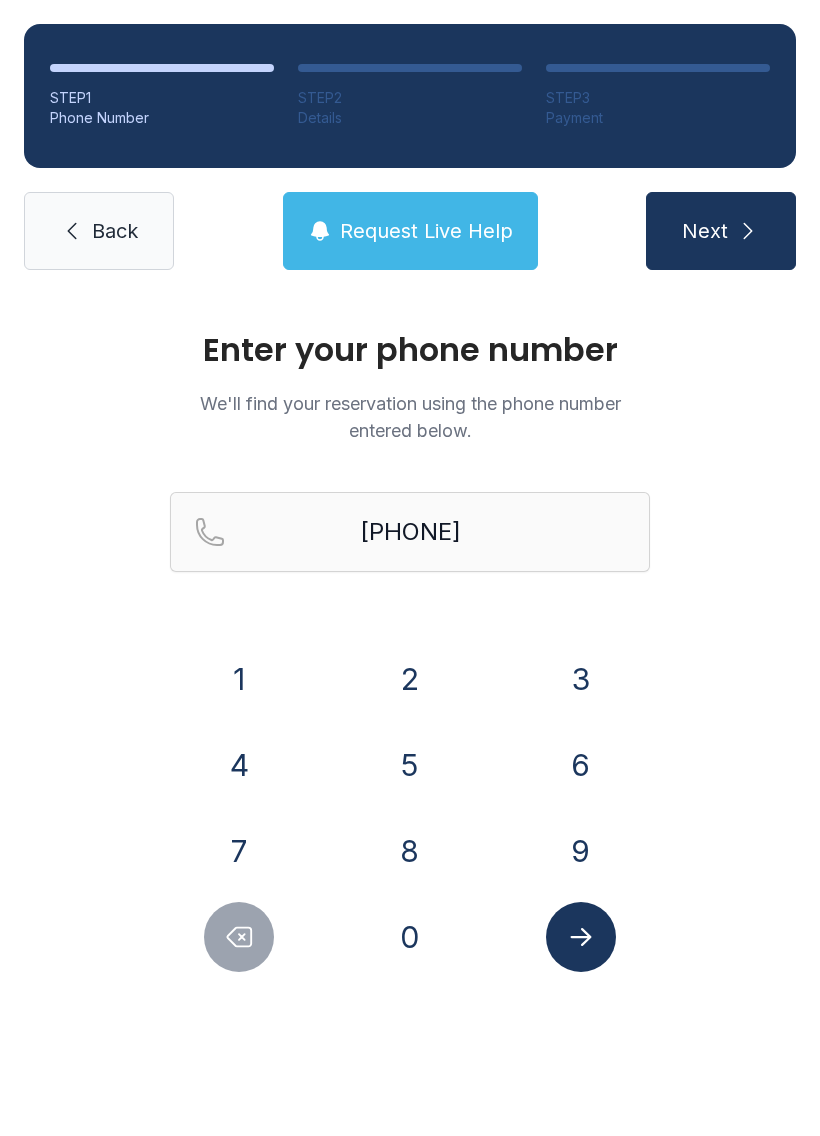 click 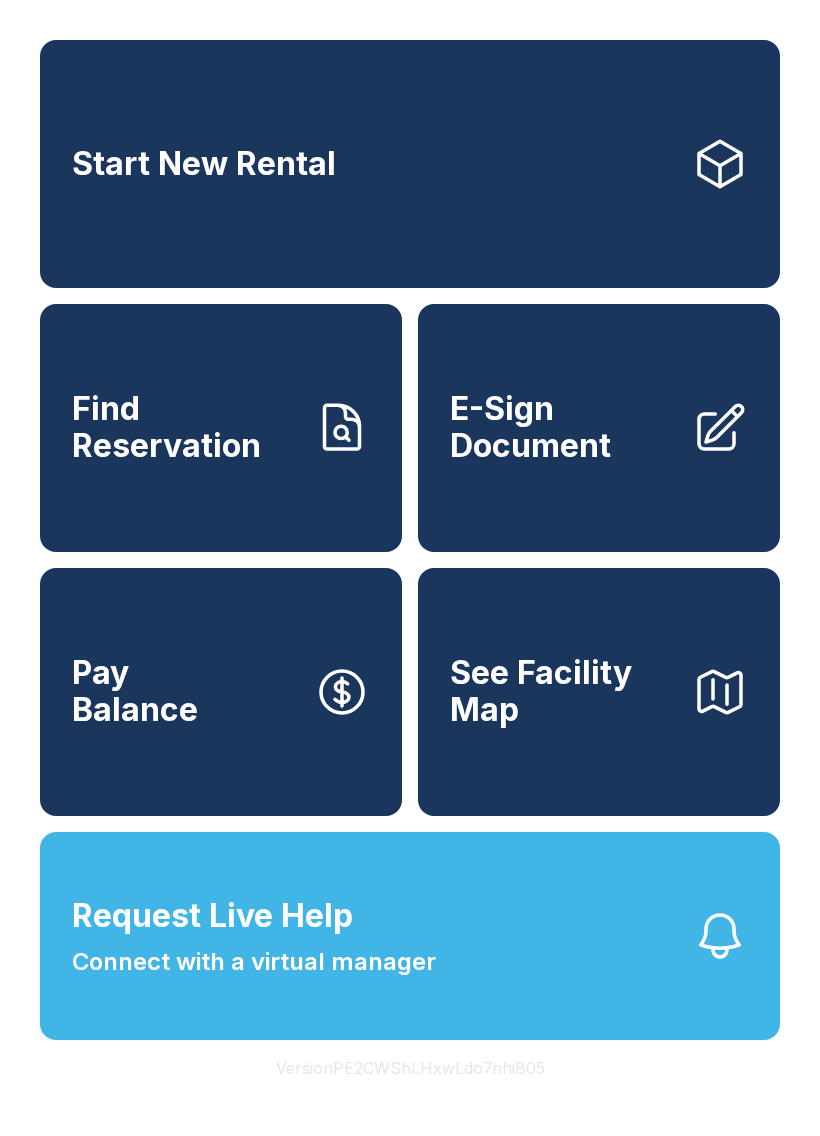 click on "Request Live Help" at bounding box center [212, 916] 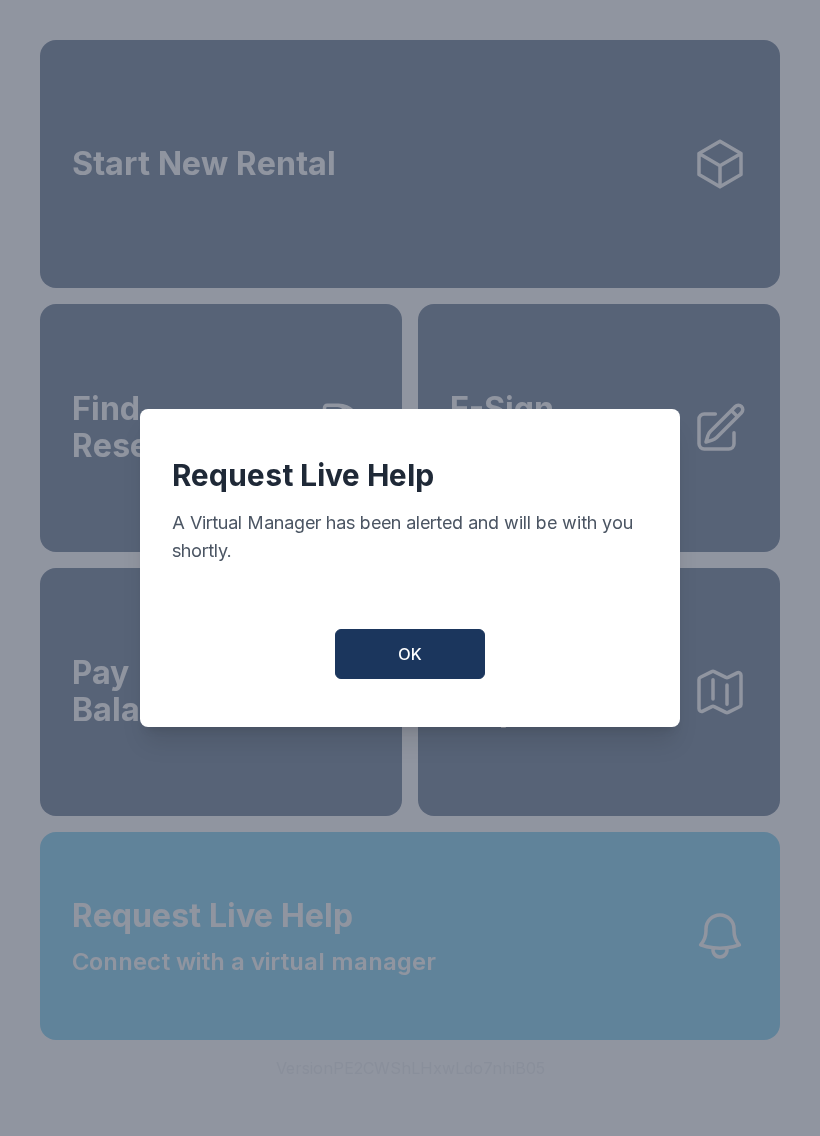 click on "OK" at bounding box center [410, 654] 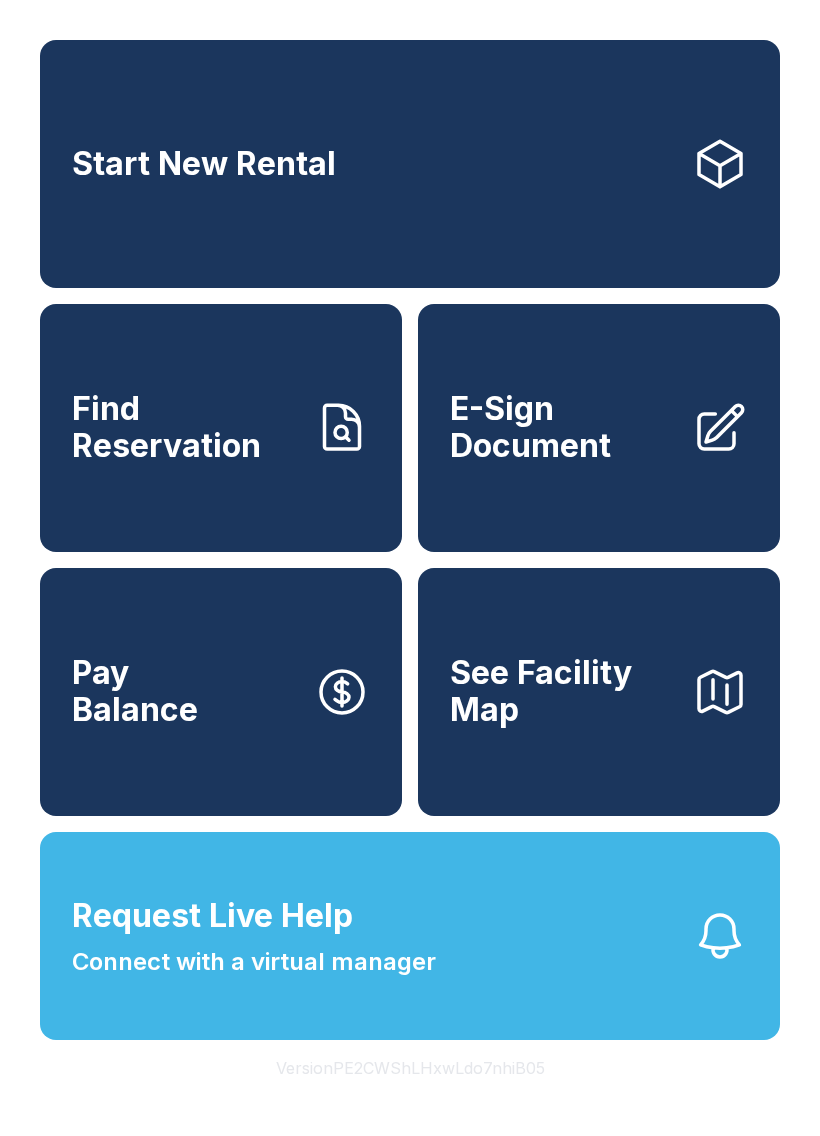 click on "Connect with a virtual manager" at bounding box center [254, 962] 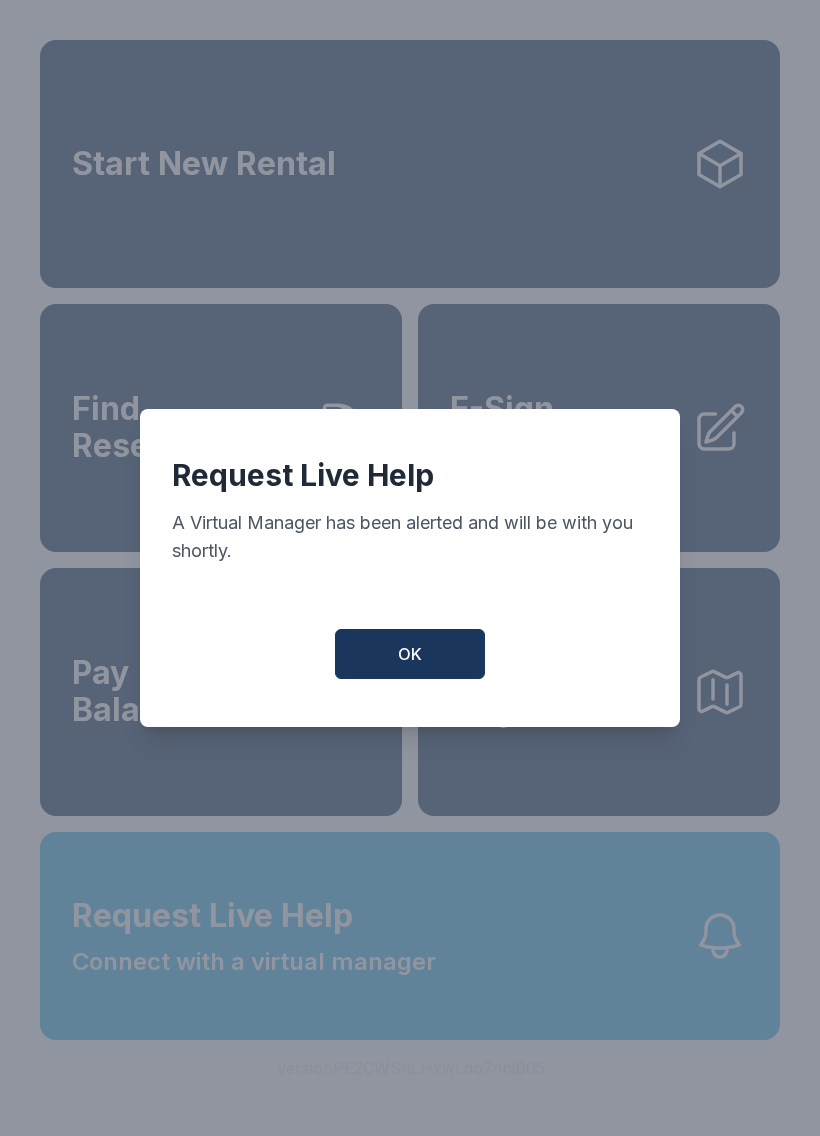 click on "OK" at bounding box center (410, 654) 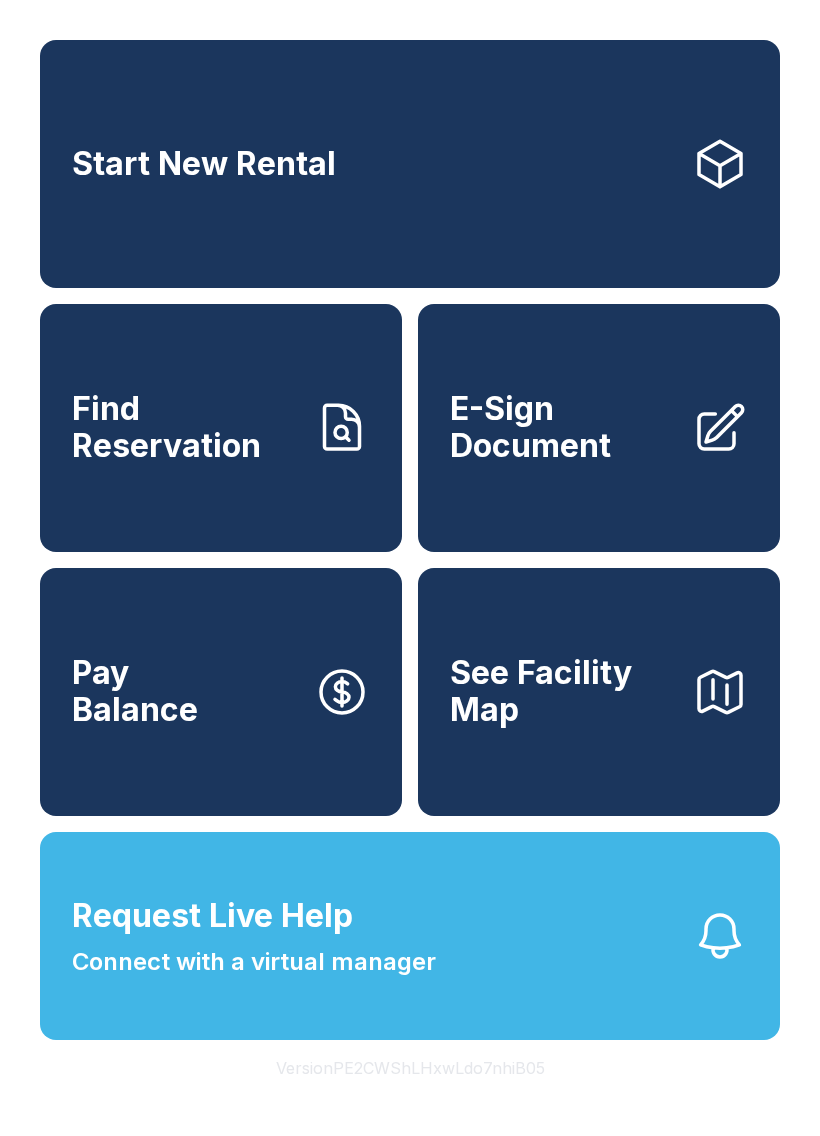 click on "Request Live Help Connect with a virtual manager" at bounding box center [254, 936] 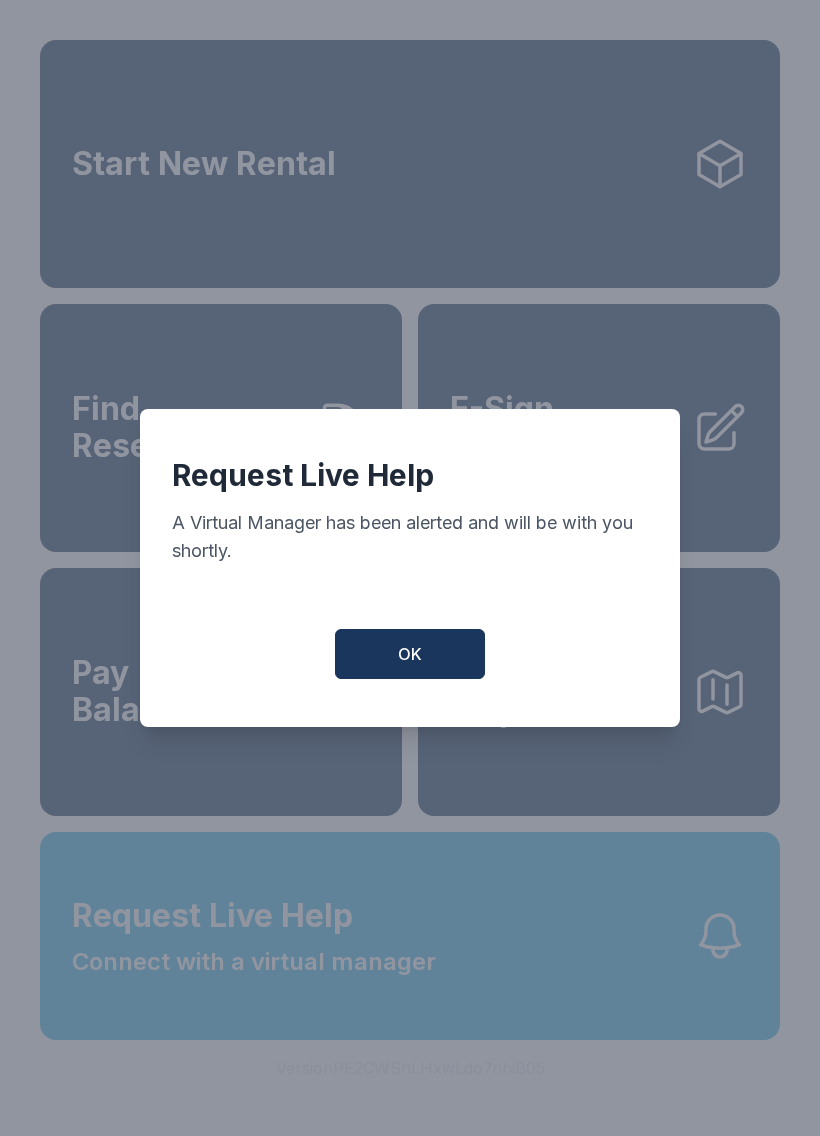 click on "OK" at bounding box center [410, 654] 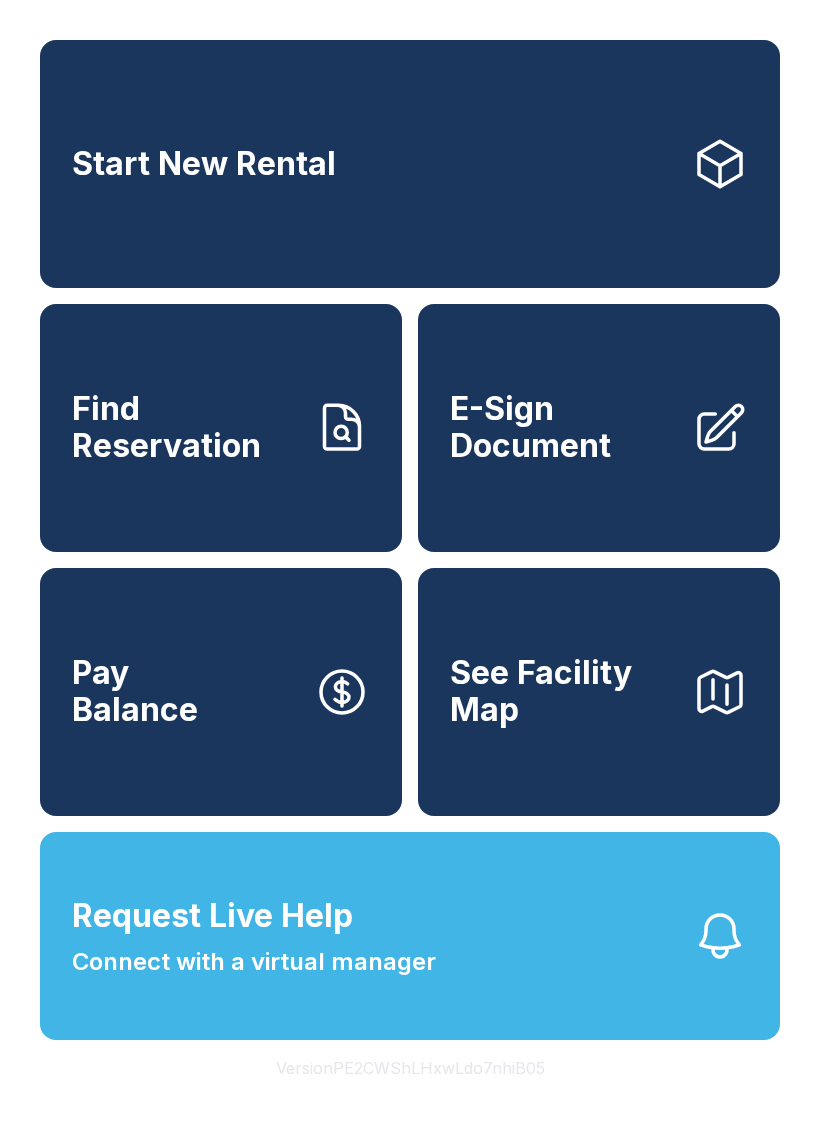 click on "Request Live Help Connect with a virtual manager" at bounding box center [410, 936] 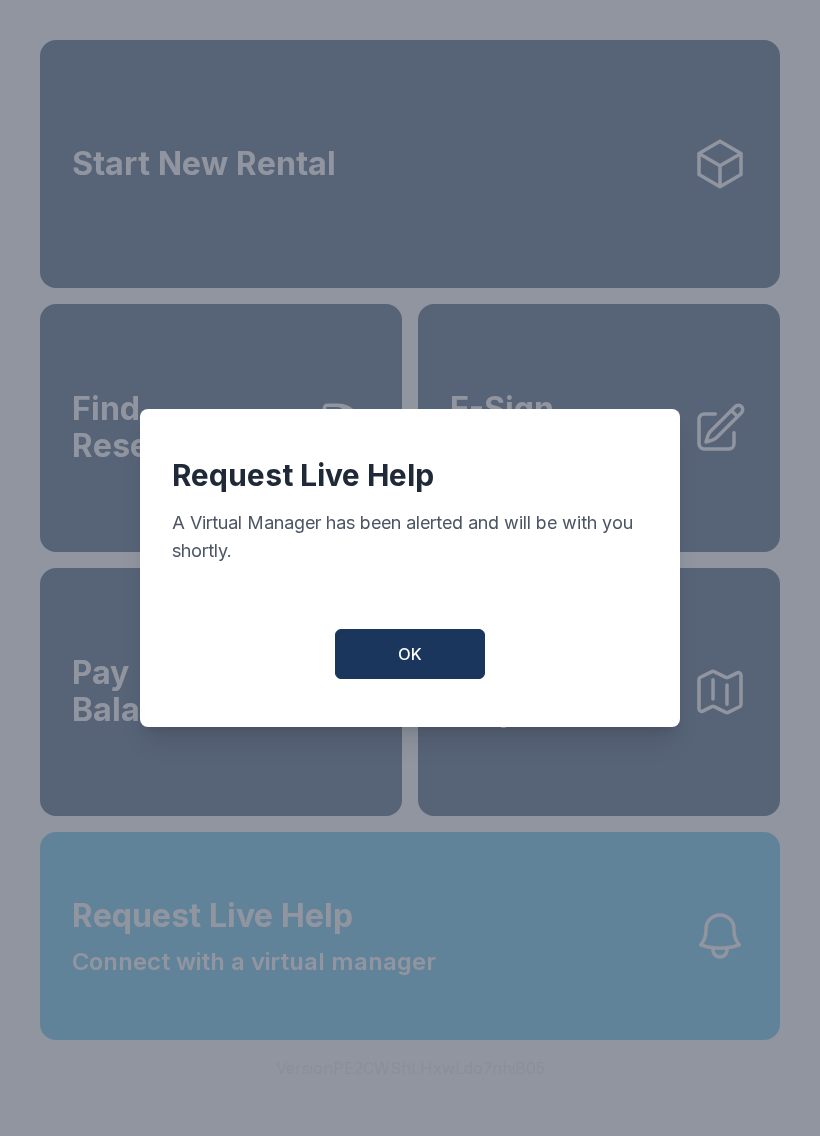 click on "OK" at bounding box center (410, 654) 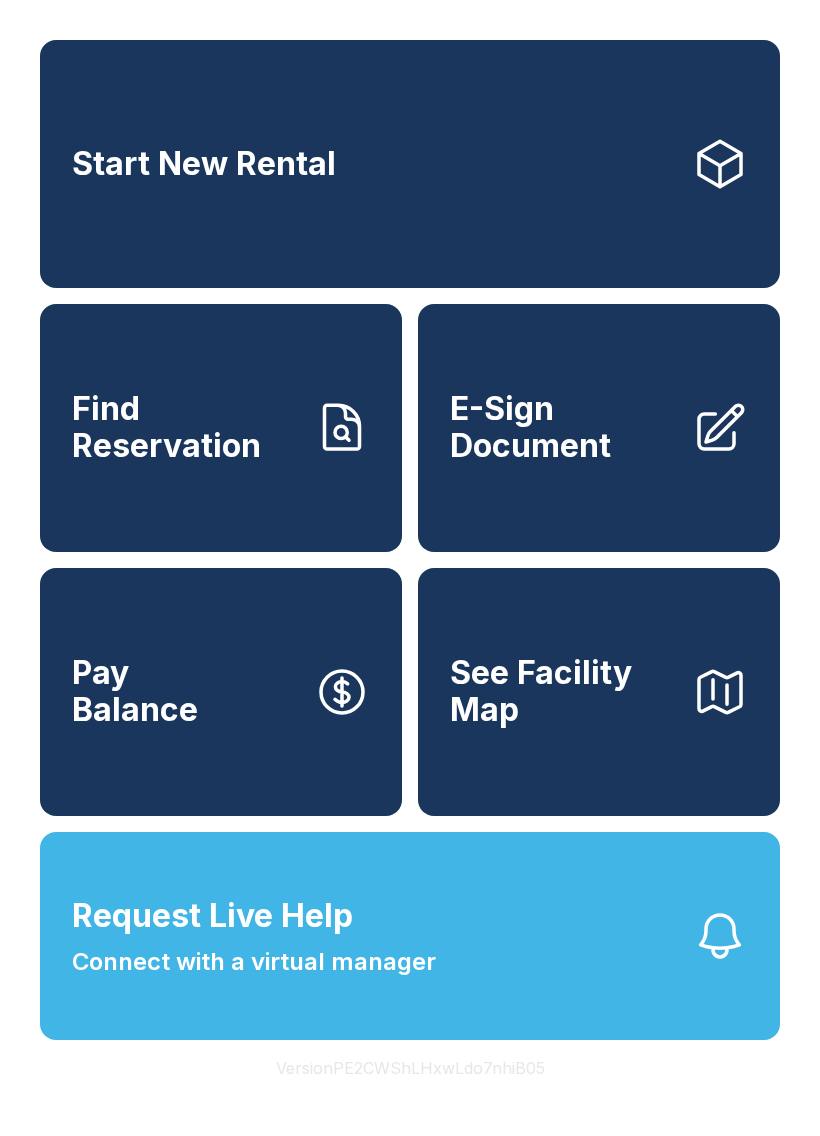 click 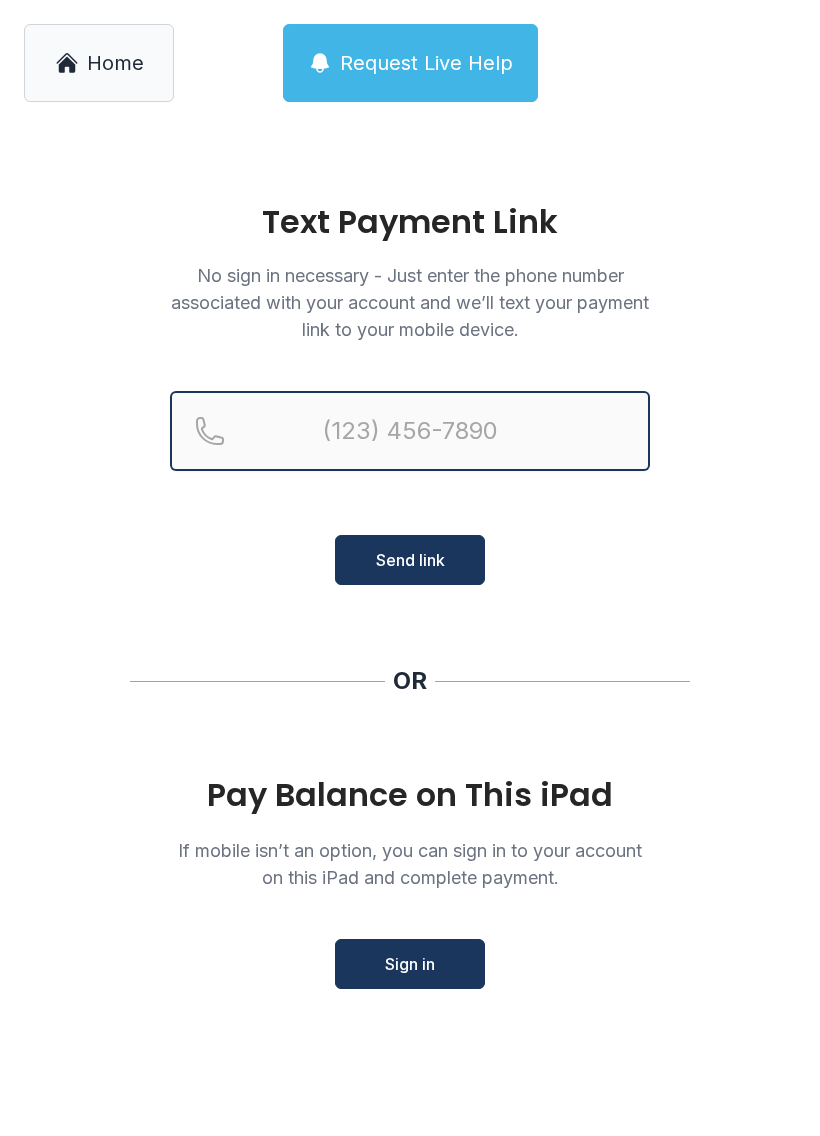 click at bounding box center [410, 431] 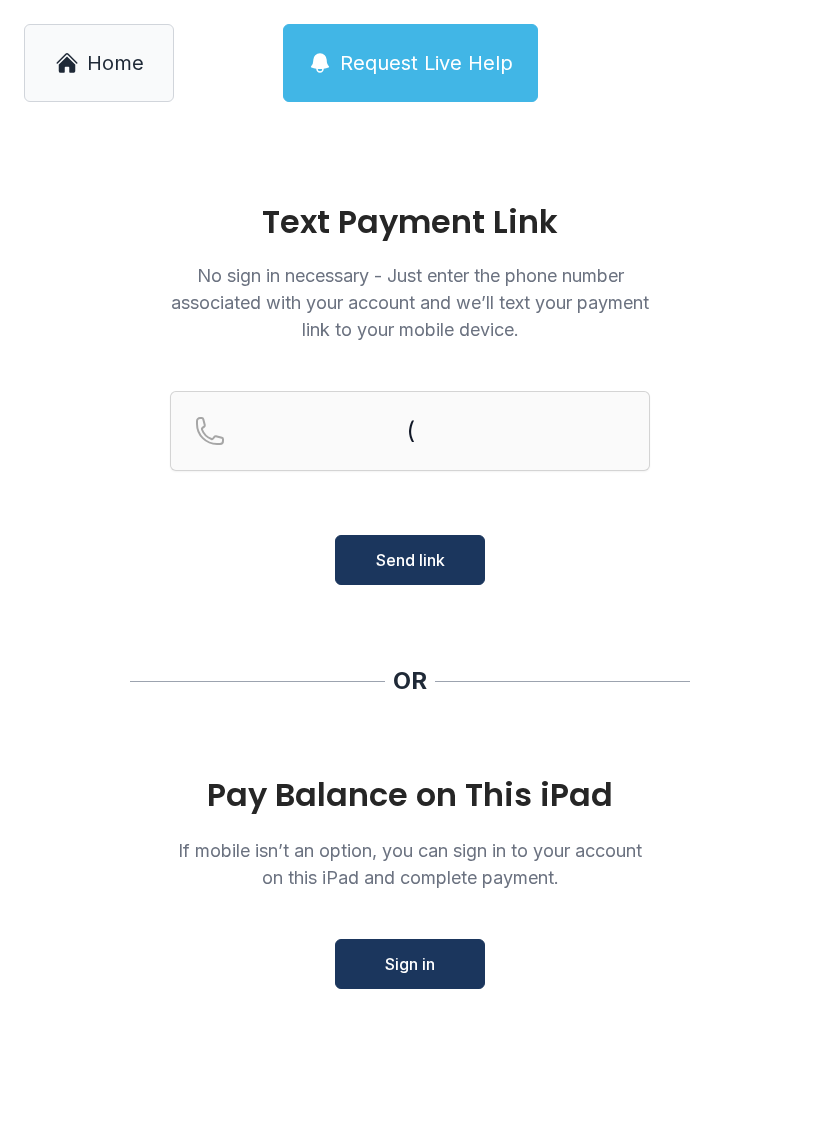click on "( Send link" at bounding box center [410, 488] 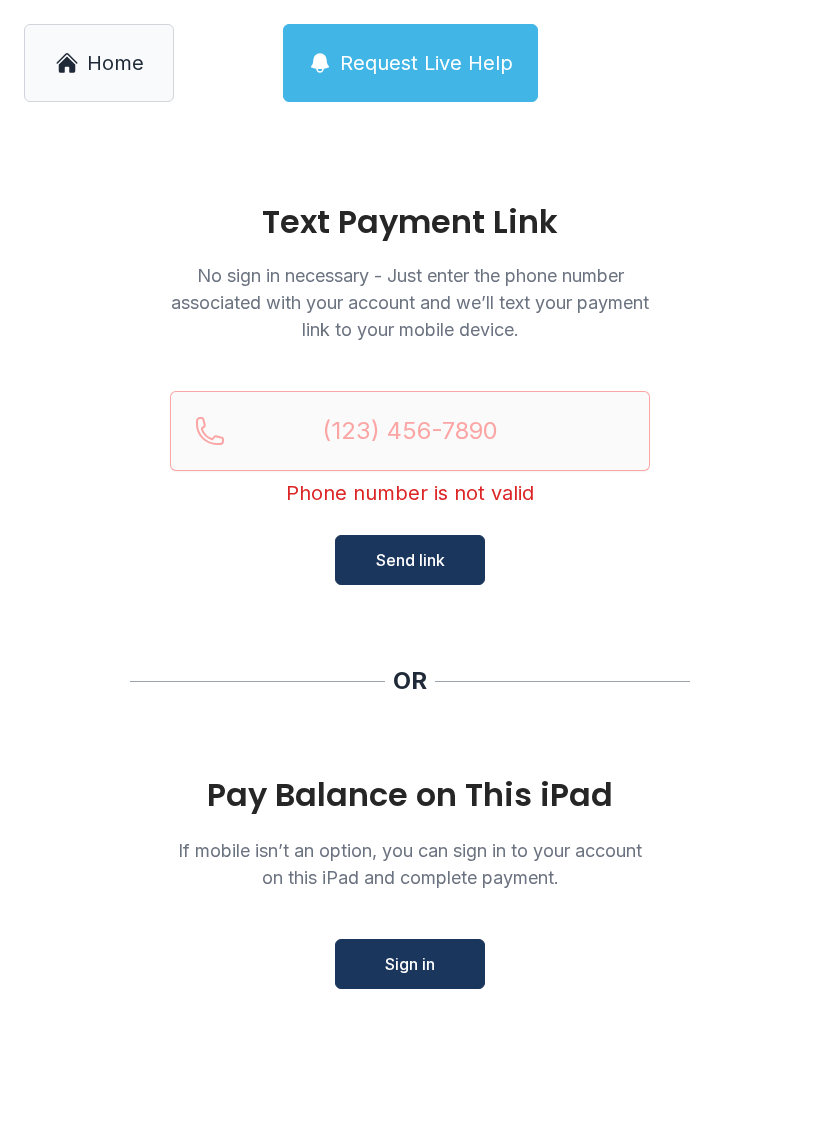 click on "Sign in" at bounding box center [410, 964] 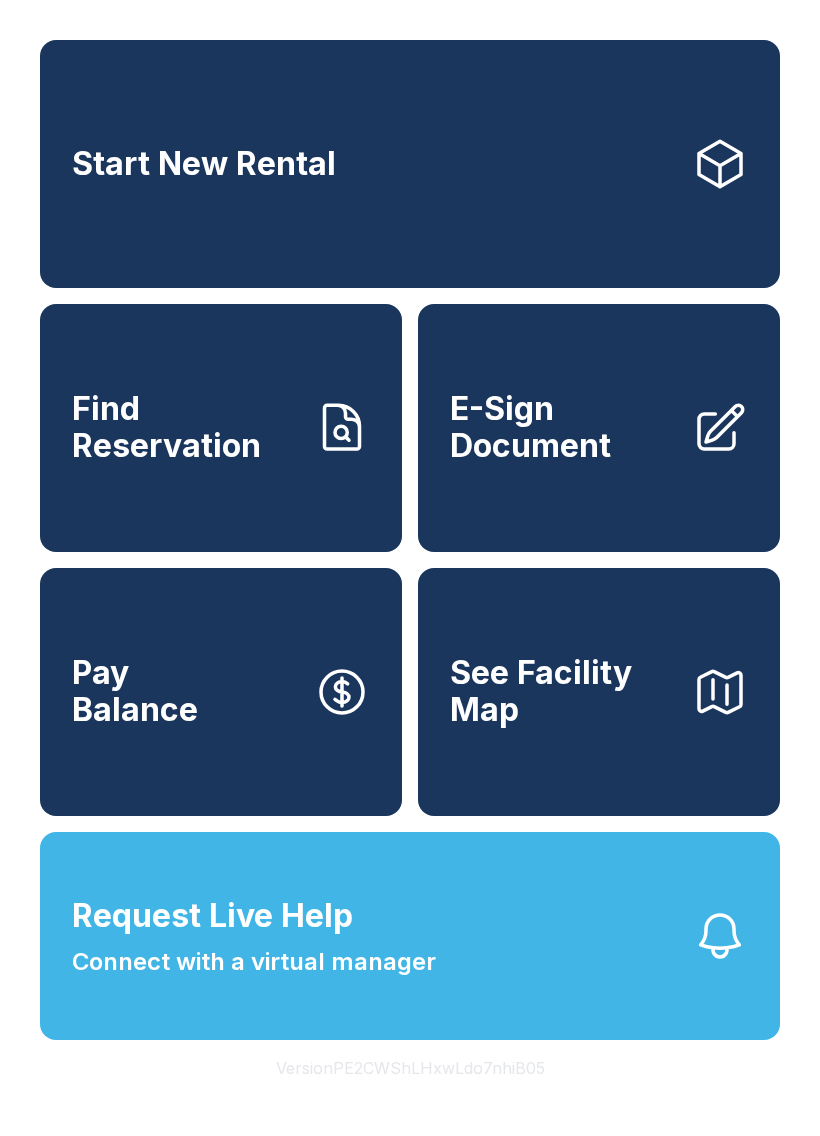 click on "E-Sign Document" at bounding box center (599, 428) 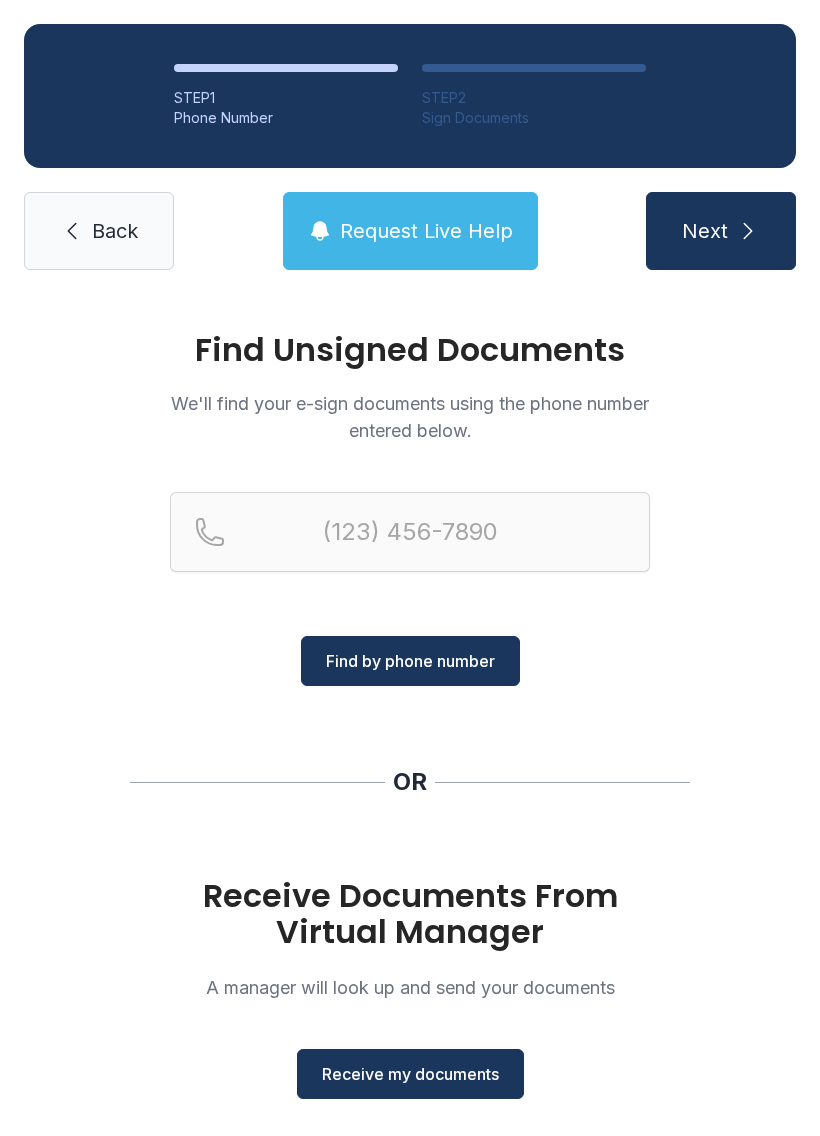click on "Receive my documents" at bounding box center [410, 1074] 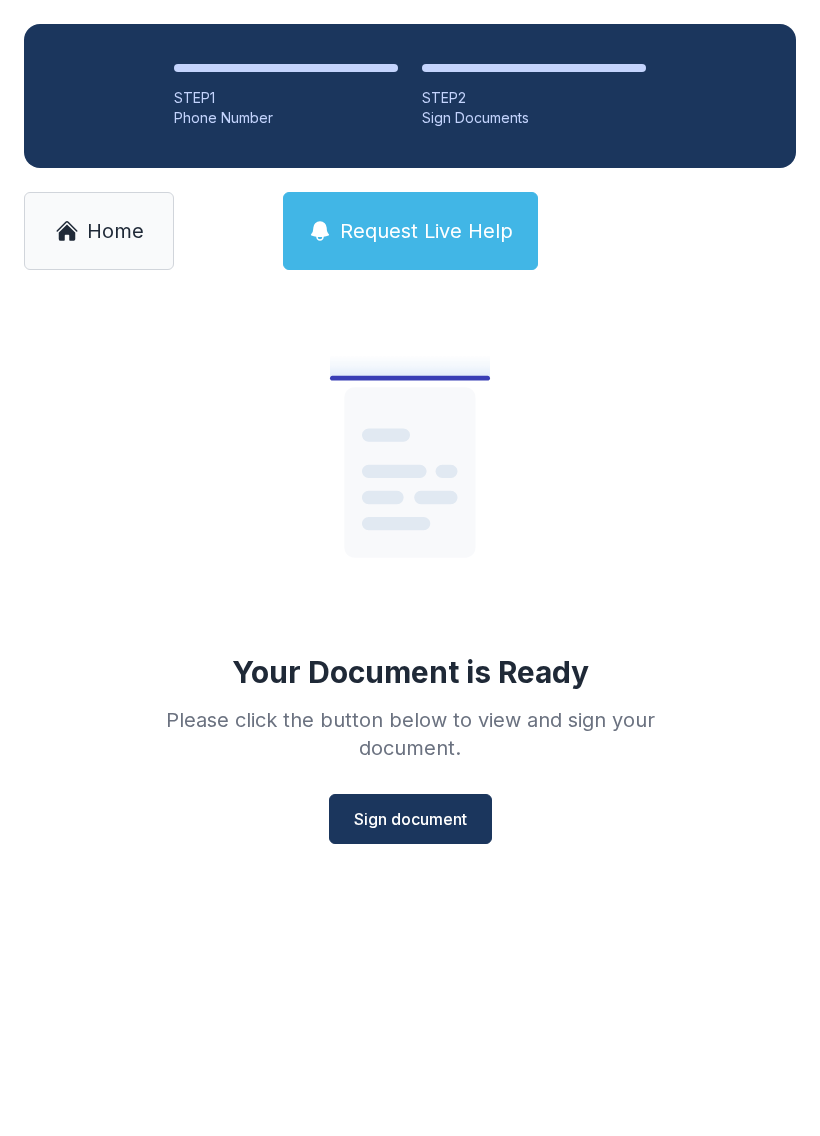 click on "Sign document" at bounding box center (410, 819) 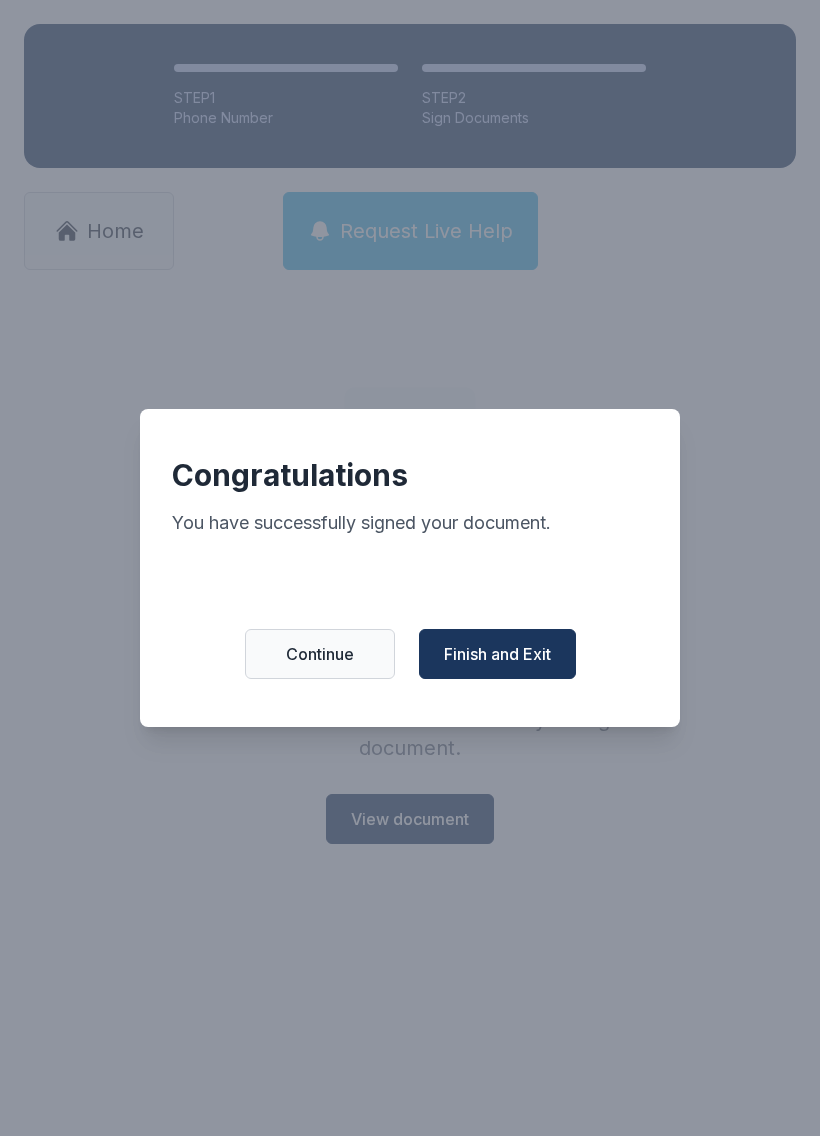 click on "Continue" at bounding box center [320, 654] 